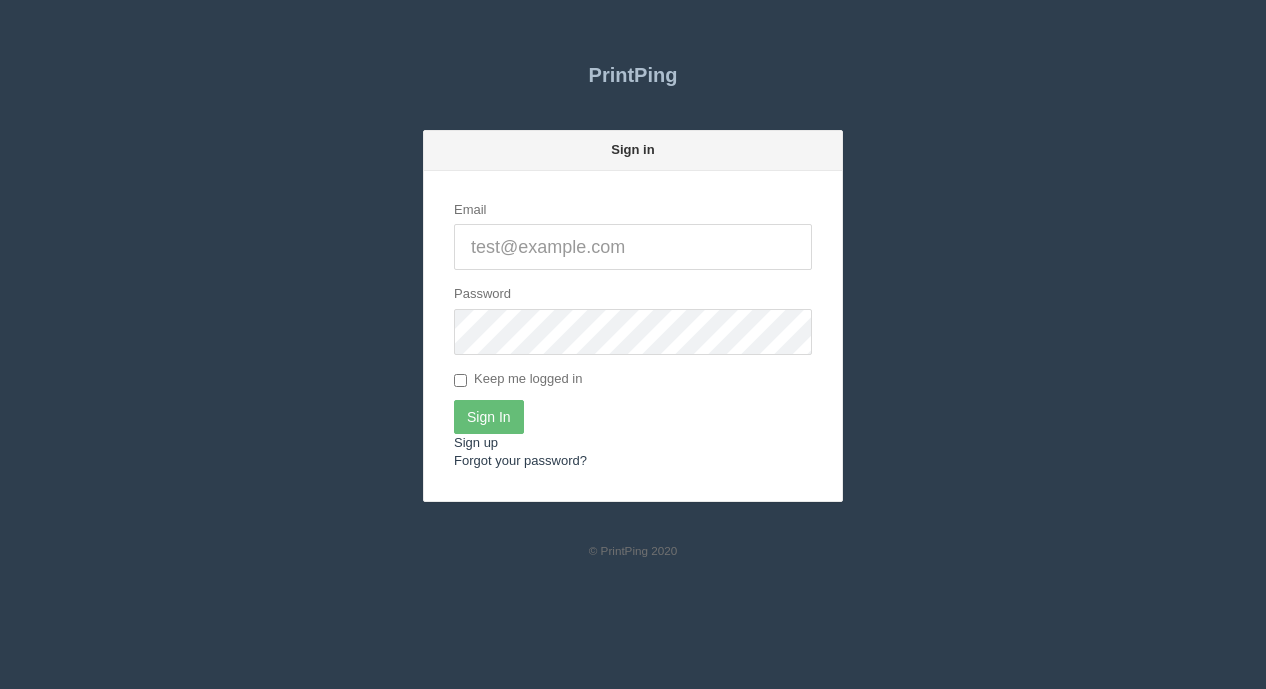 scroll, scrollTop: 0, scrollLeft: 0, axis: both 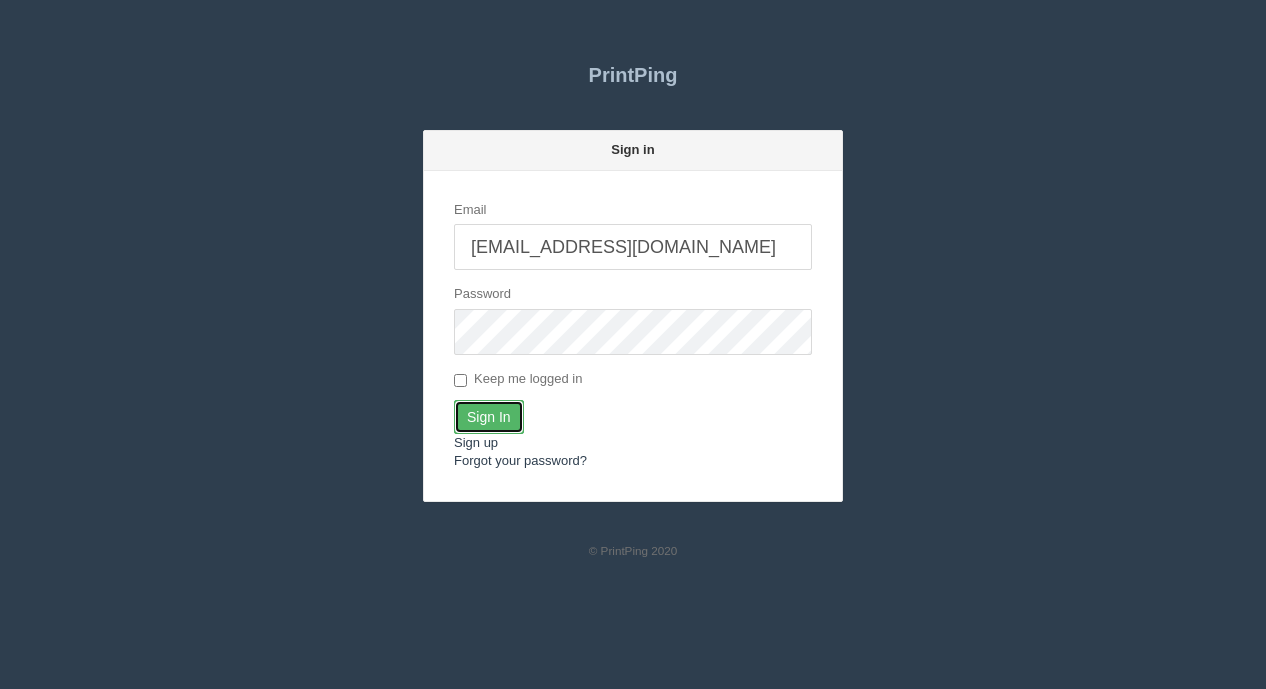 click on "Sign In" at bounding box center [489, 417] 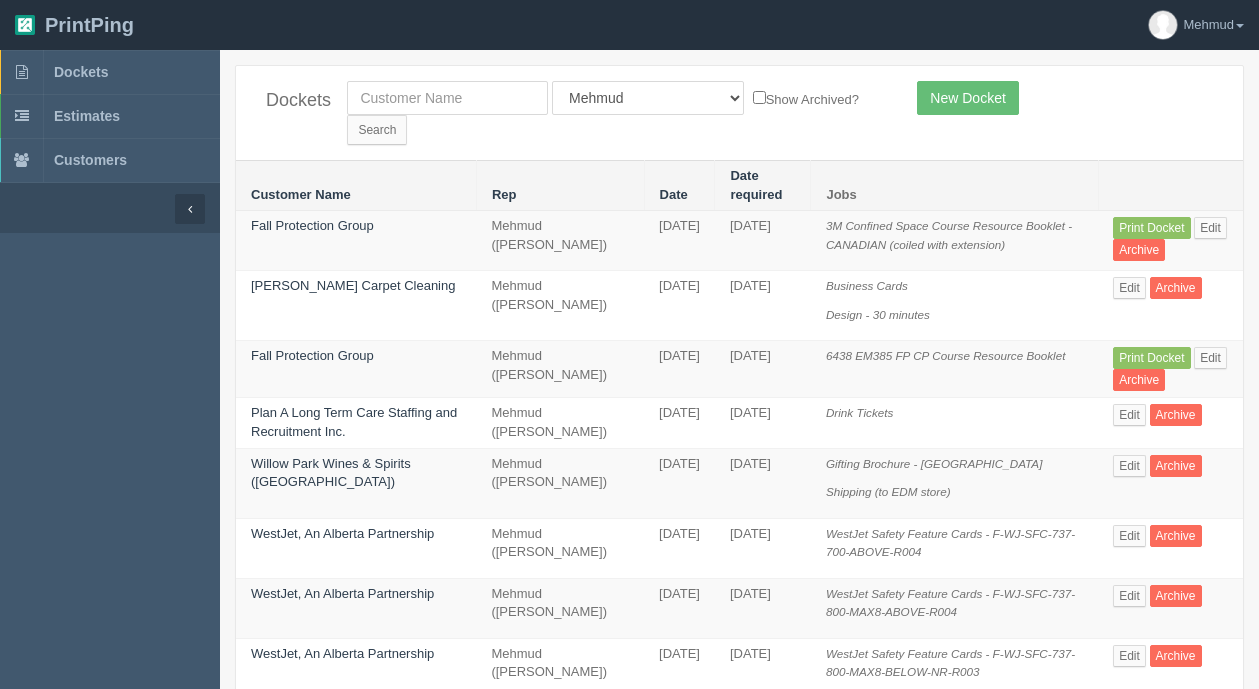 scroll, scrollTop: 0, scrollLeft: 0, axis: both 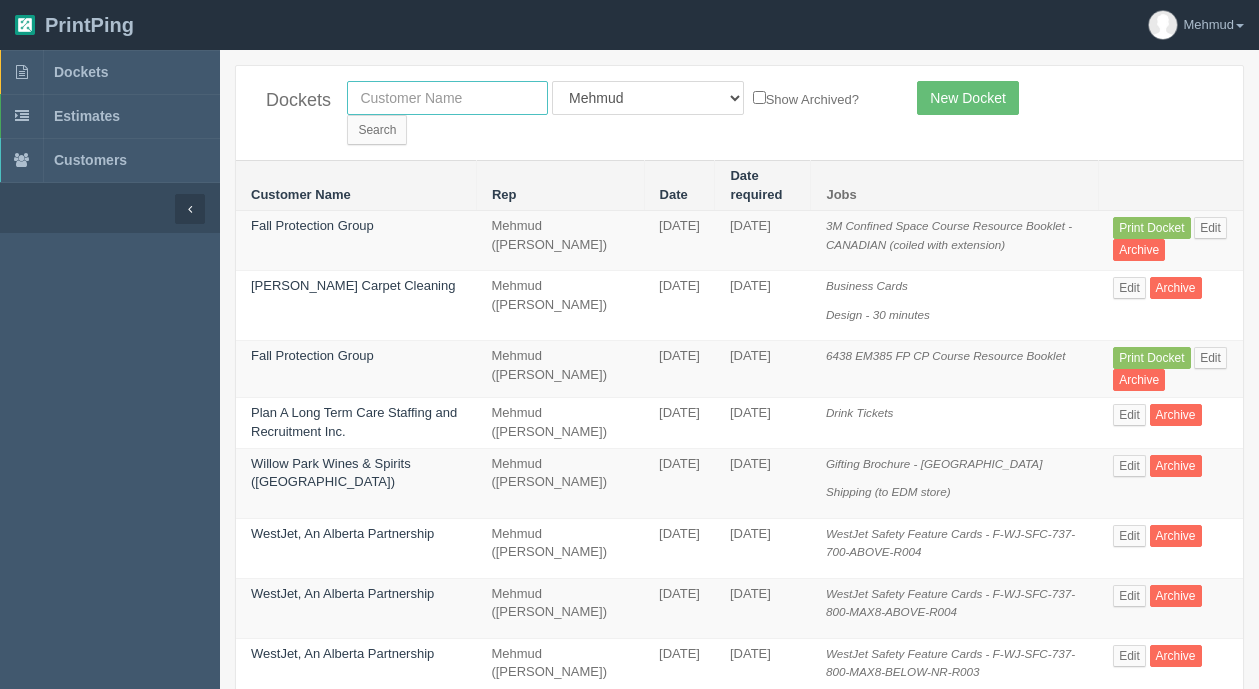 click at bounding box center [447, 98] 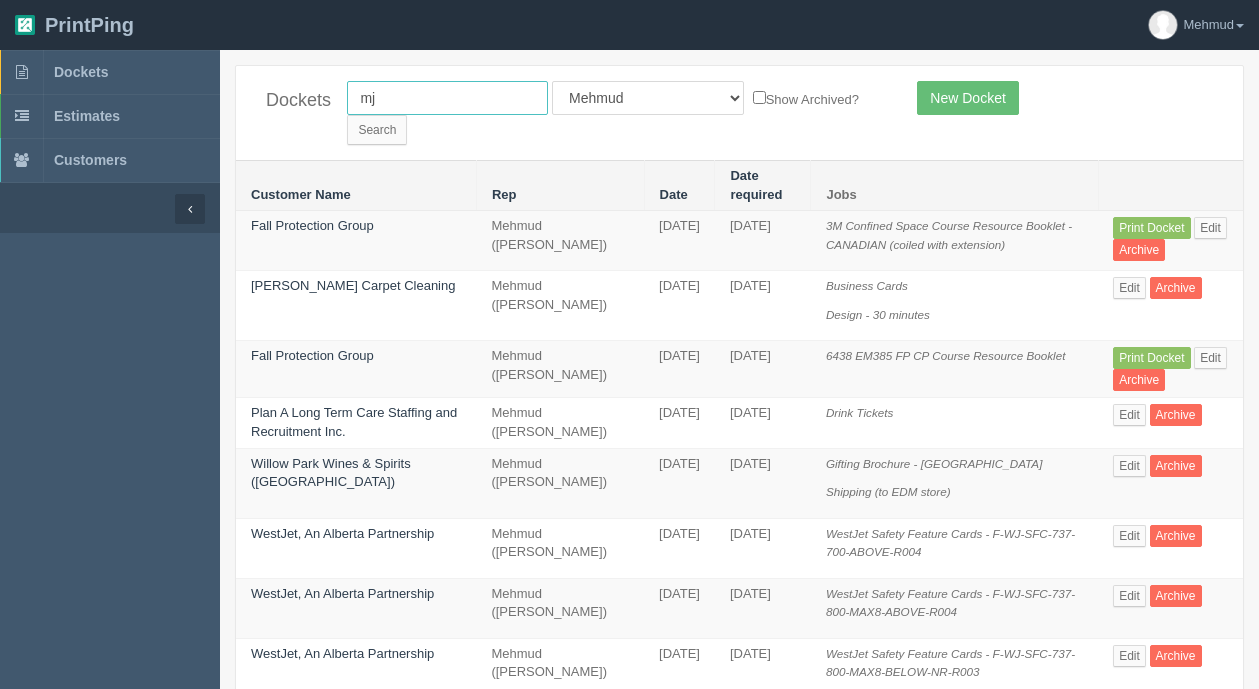 type on "mj" 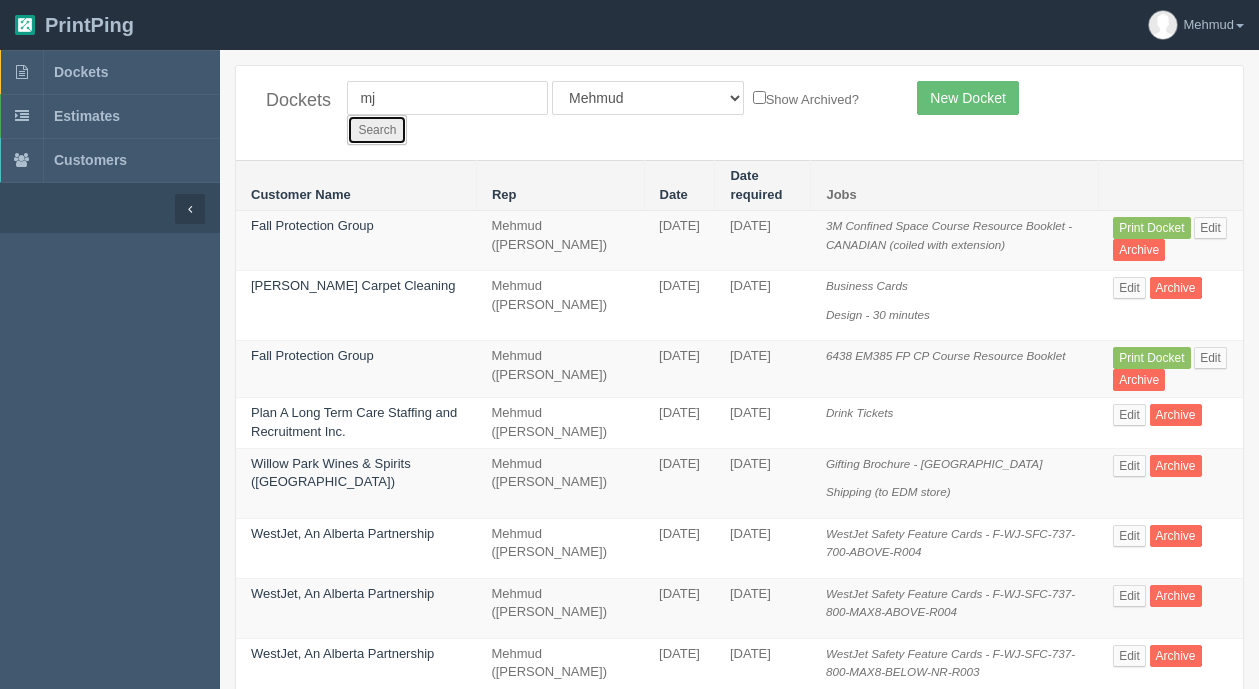 click on "Search" at bounding box center [377, 130] 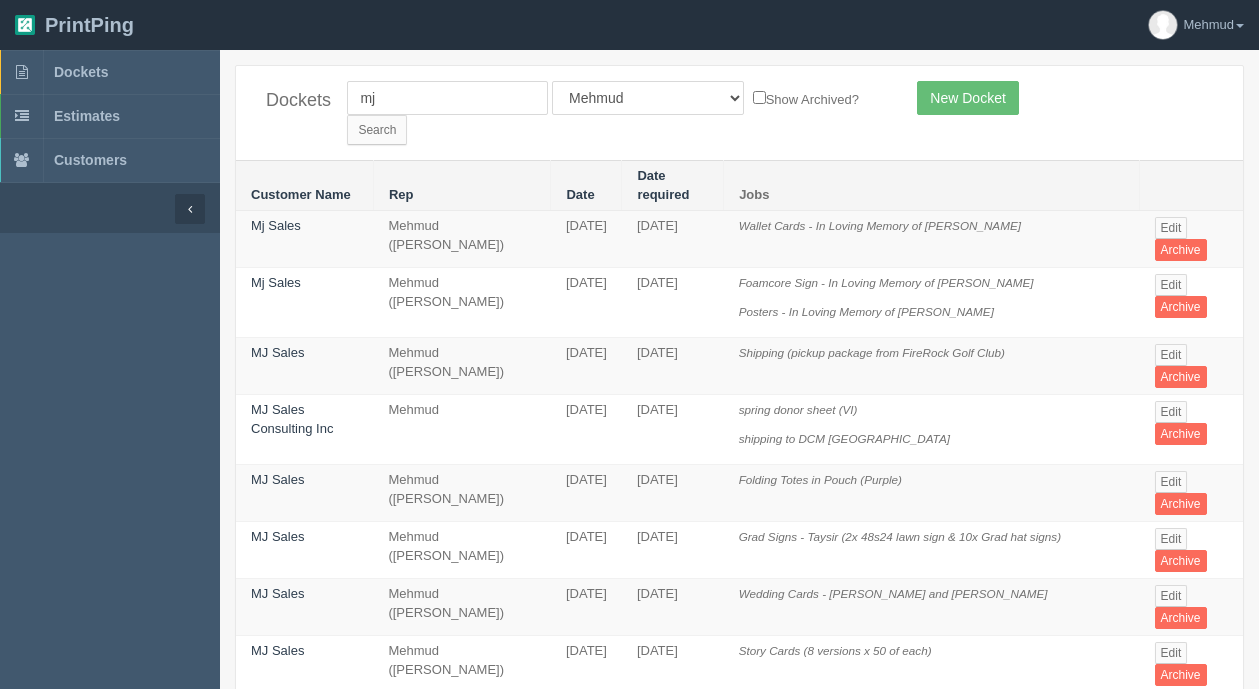 scroll, scrollTop: 100, scrollLeft: 0, axis: vertical 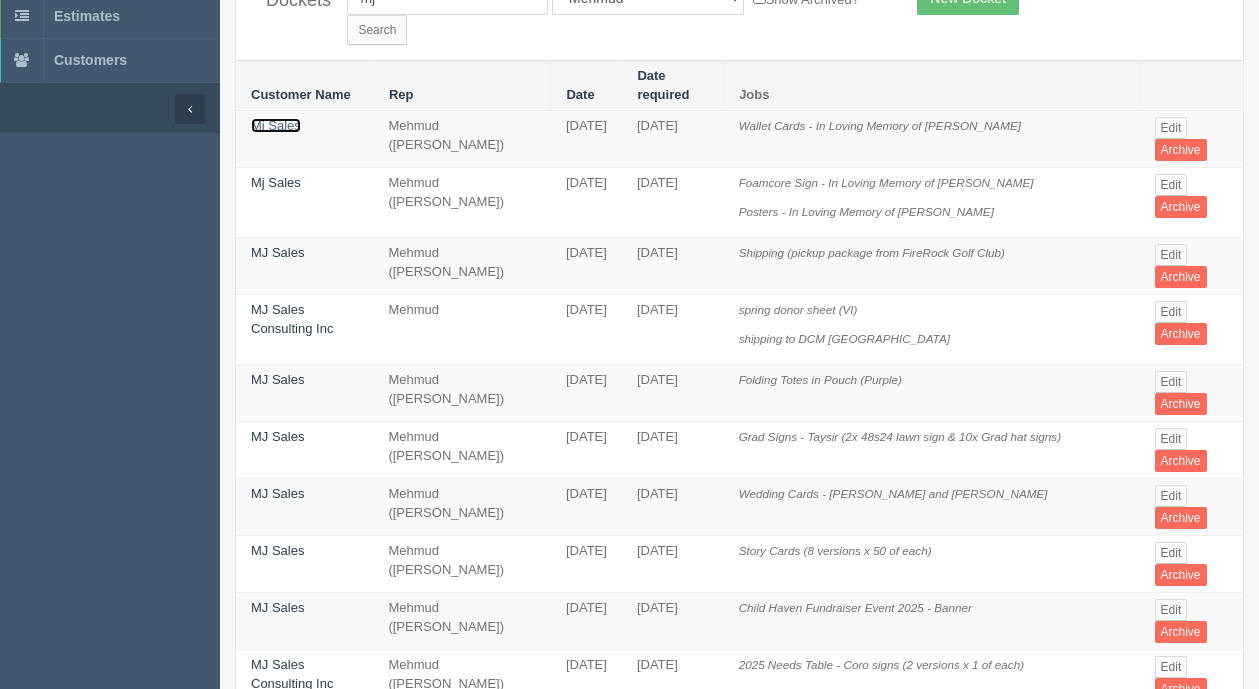 click on "Mj Sales" at bounding box center [276, 125] 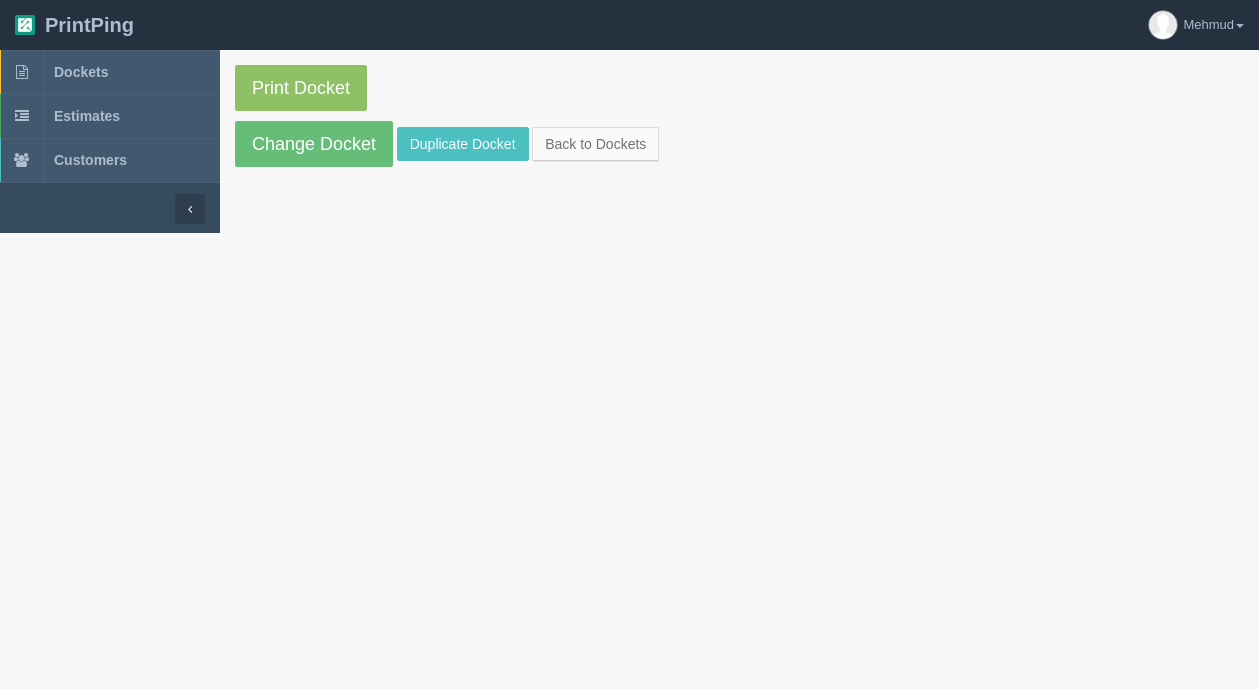 scroll, scrollTop: 0, scrollLeft: 0, axis: both 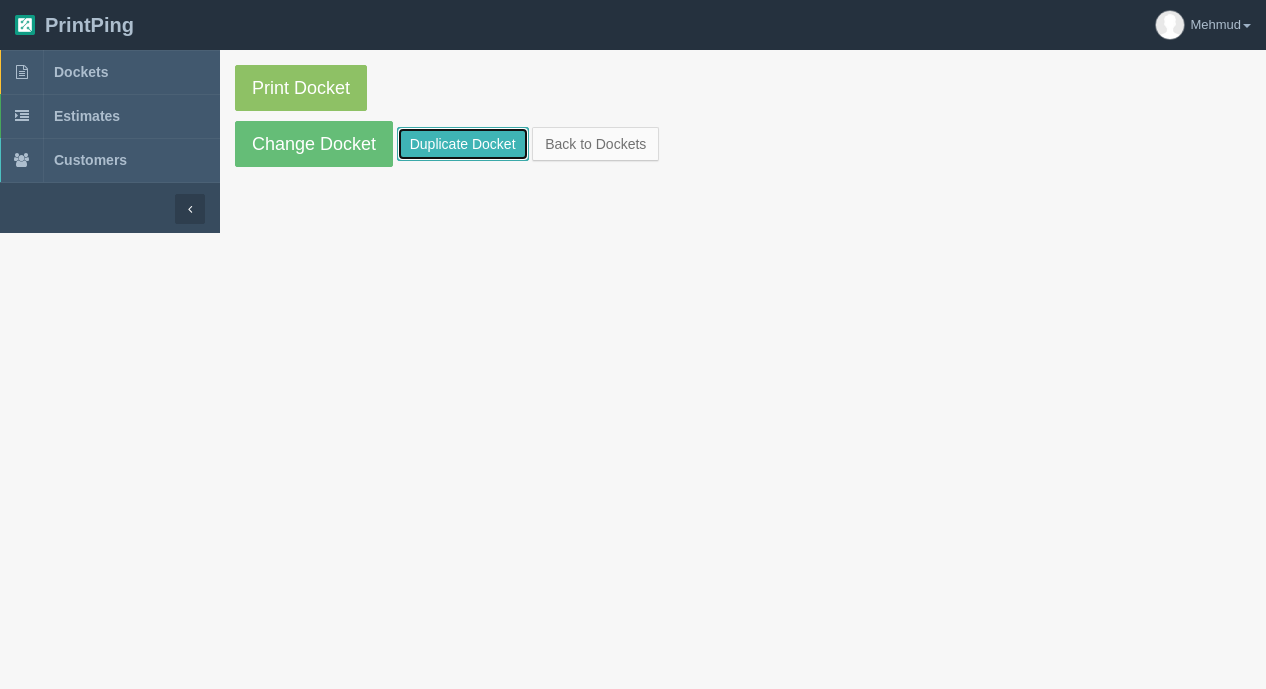 click on "Duplicate Docket" at bounding box center [463, 144] 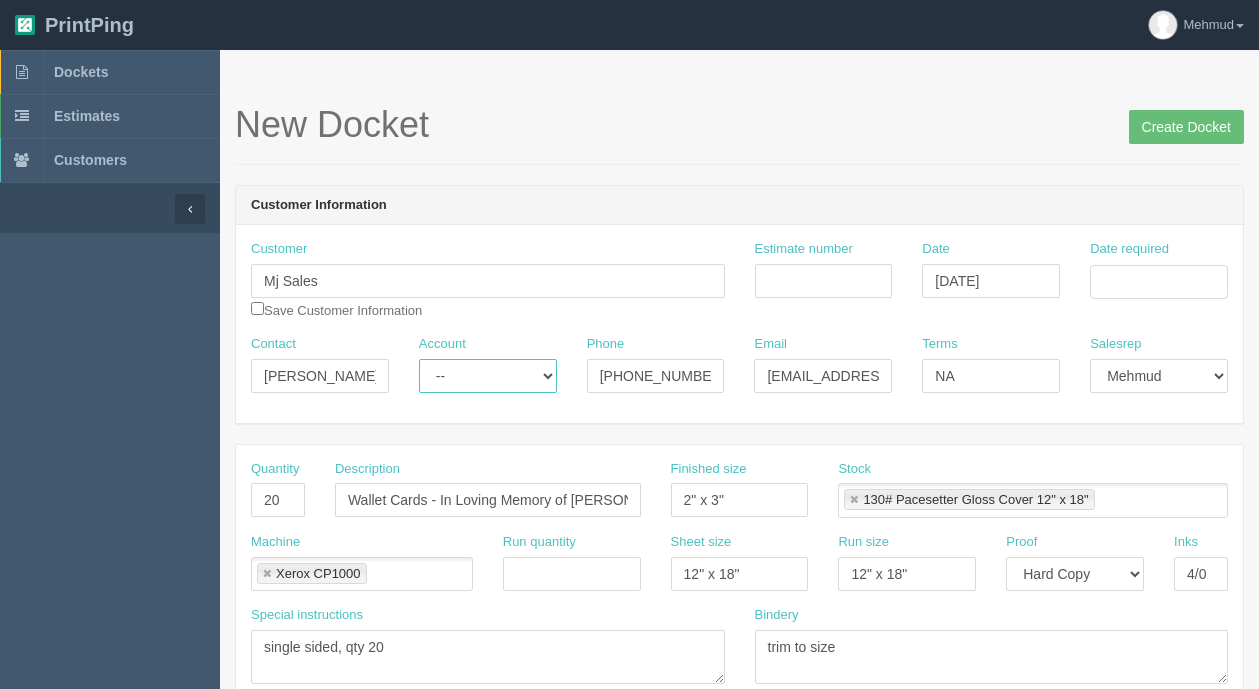 click on "--
Existing Client
Allrush Client
Rep Client" at bounding box center (488, 376) 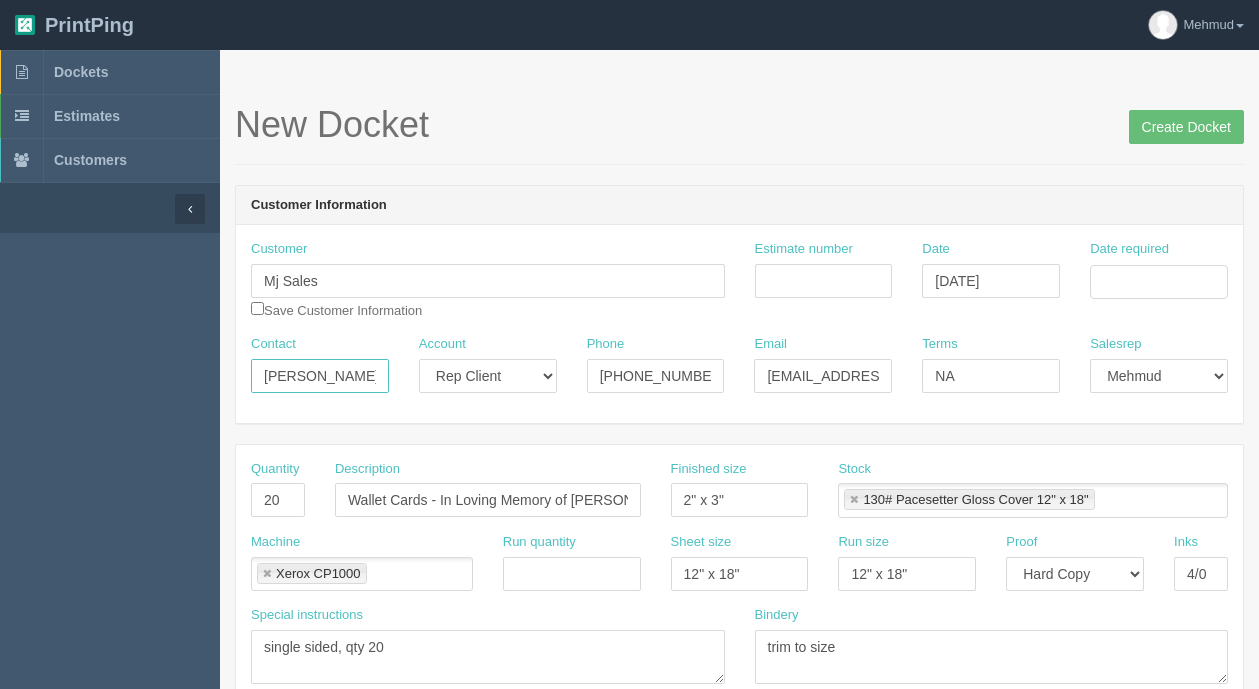 scroll, scrollTop: 0, scrollLeft: 10, axis: horizontal 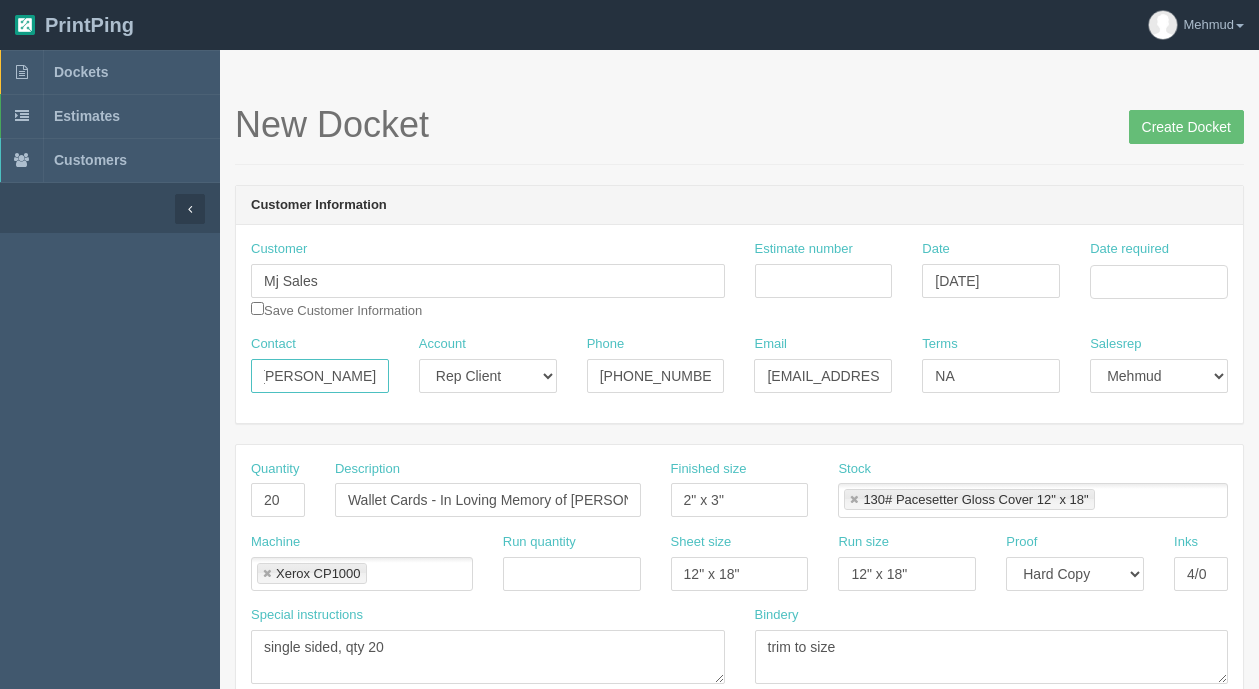drag, startPoint x: 260, startPoint y: 371, endPoint x: 725, endPoint y: 408, distance: 466.46973 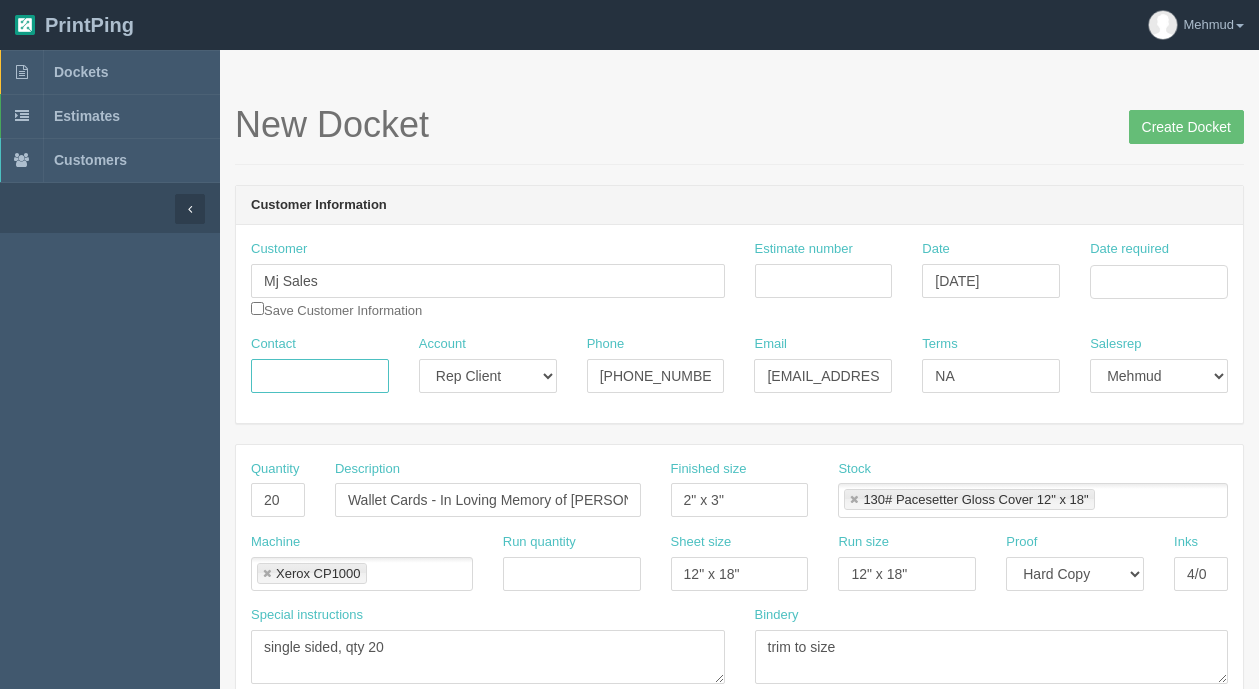 scroll, scrollTop: 0, scrollLeft: 0, axis: both 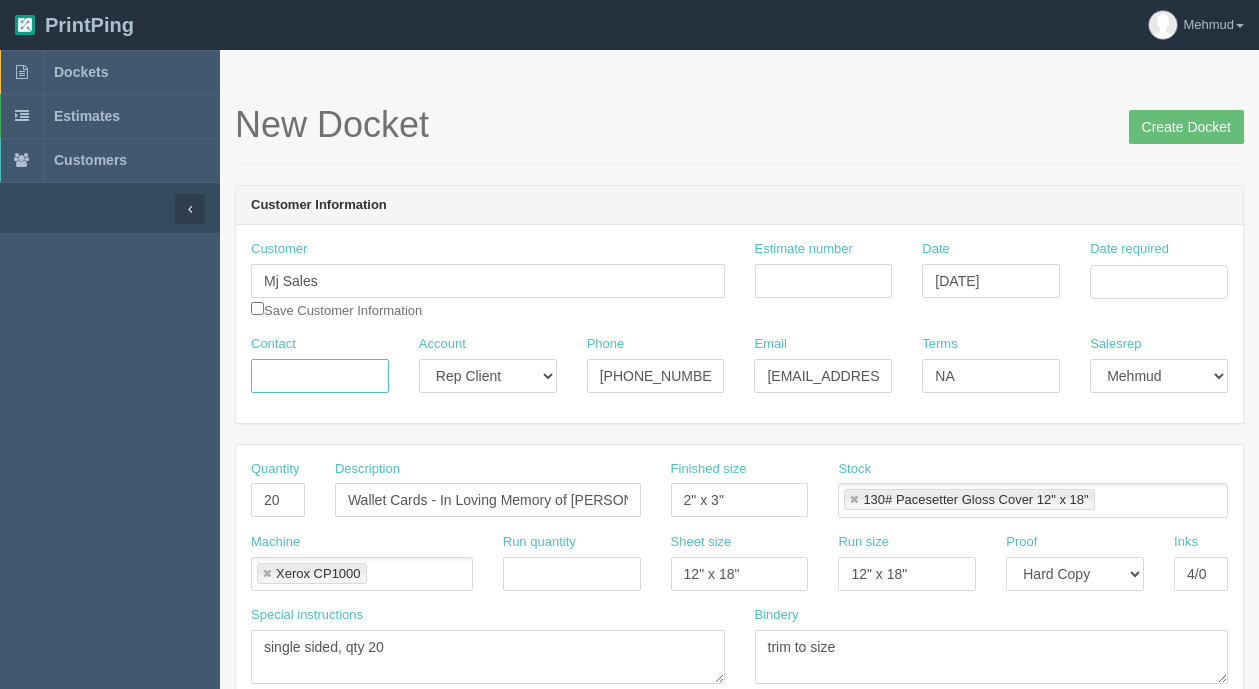 type 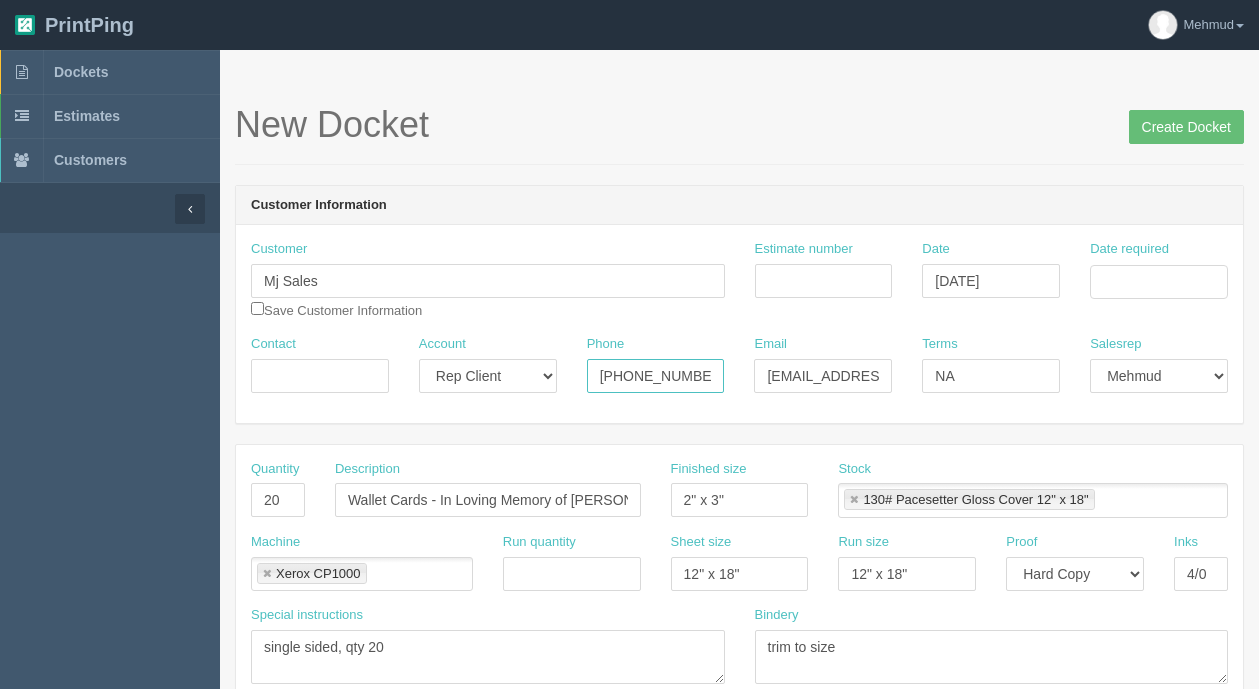 drag, startPoint x: 700, startPoint y: 377, endPoint x: 472, endPoint y: 384, distance: 228.10744 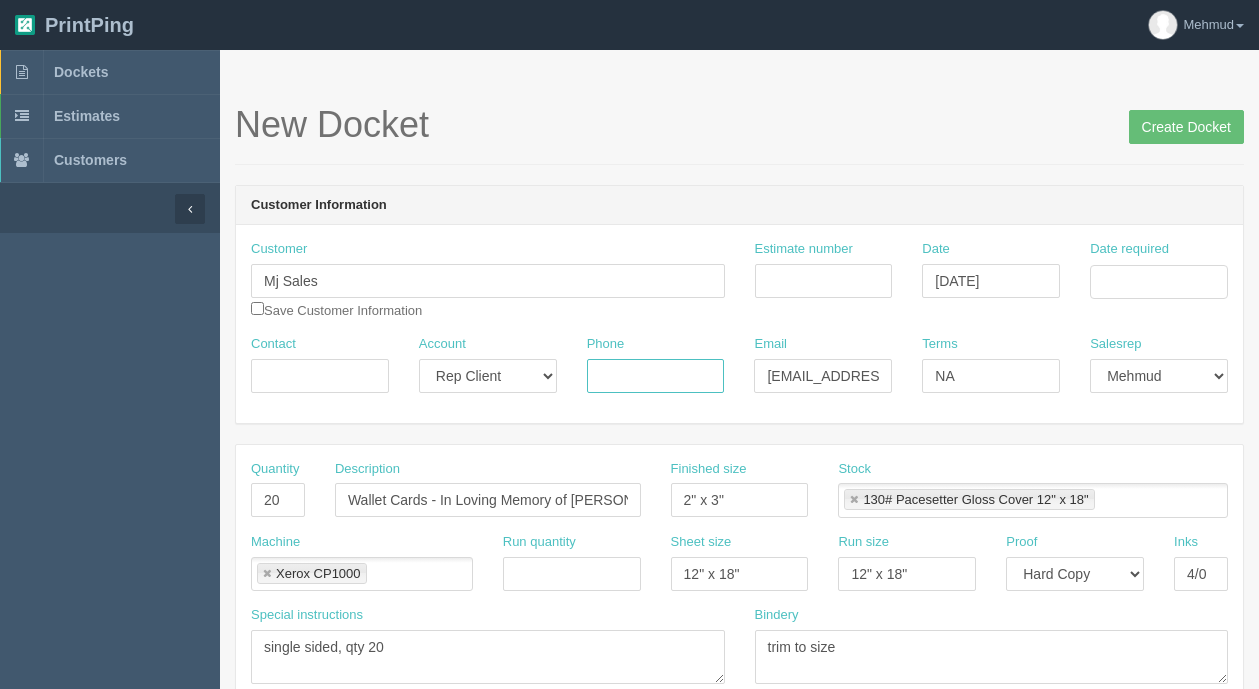 type 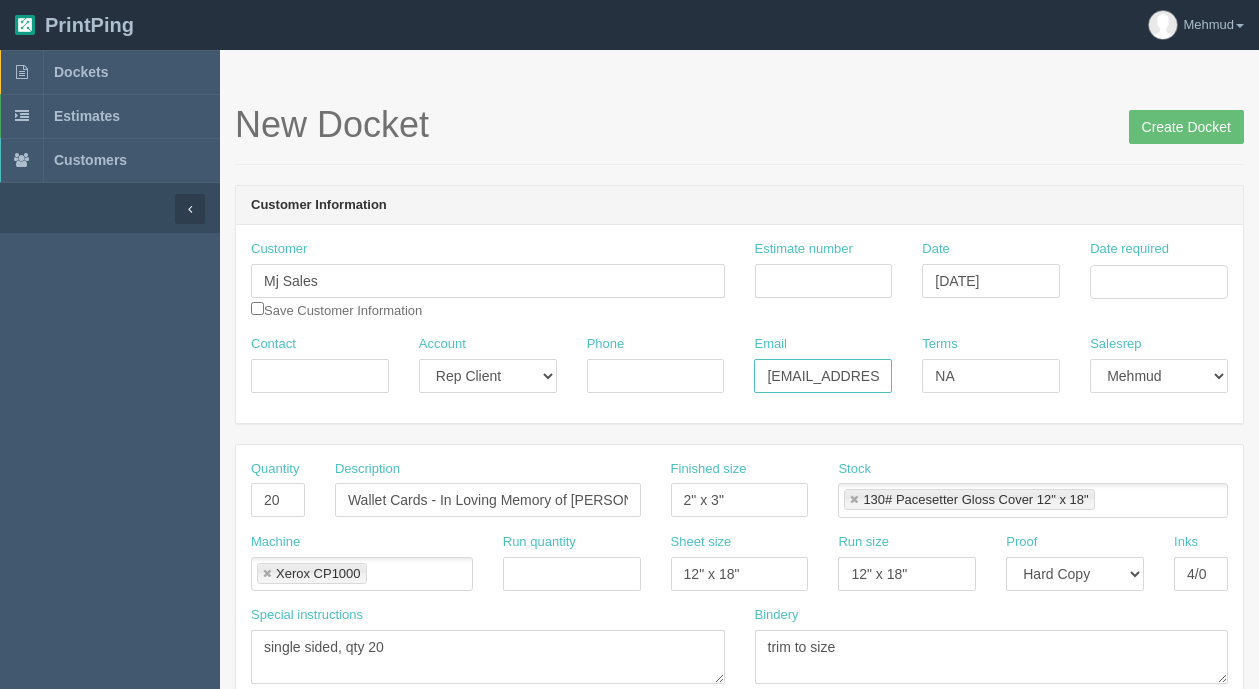 scroll, scrollTop: 0, scrollLeft: 161, axis: horizontal 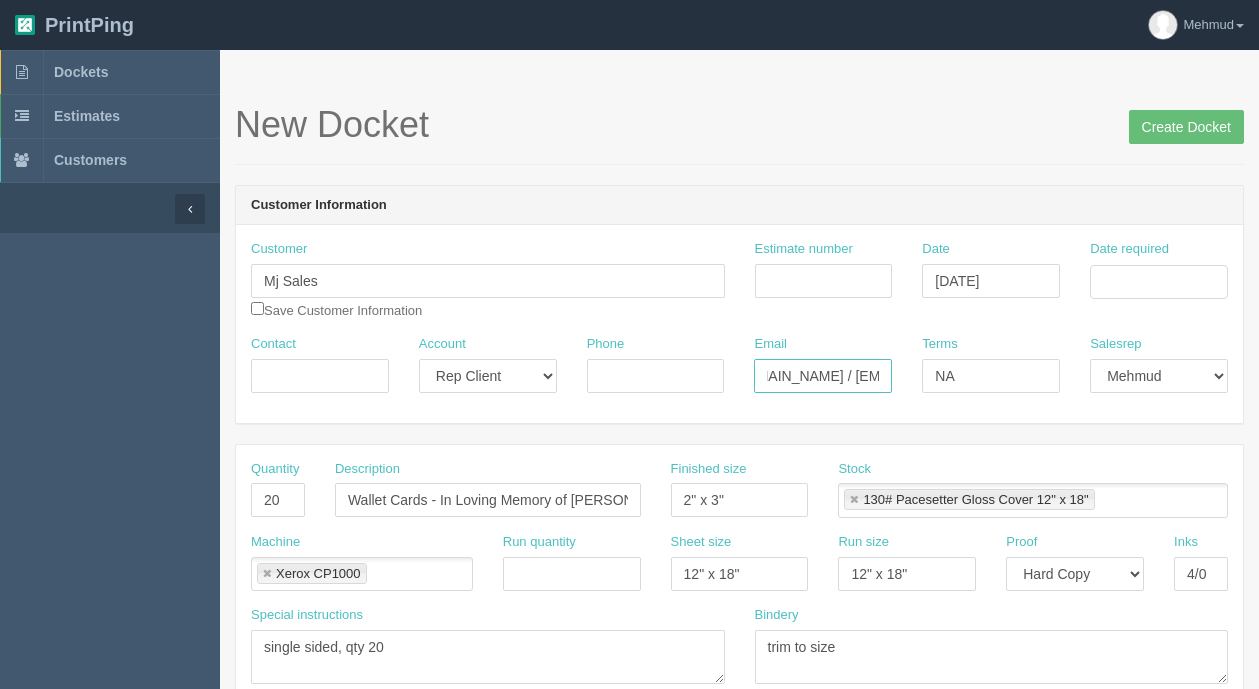 drag, startPoint x: 769, startPoint y: 375, endPoint x: 1223, endPoint y: 435, distance: 457.9476 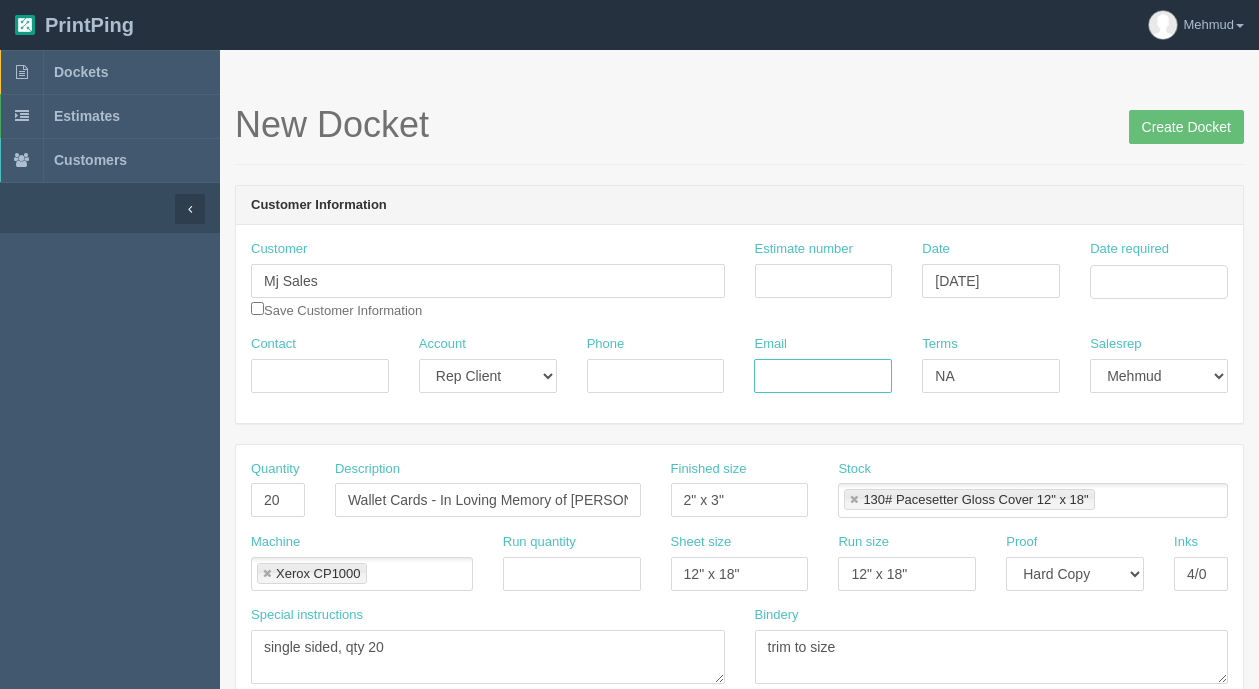 scroll, scrollTop: 0, scrollLeft: 0, axis: both 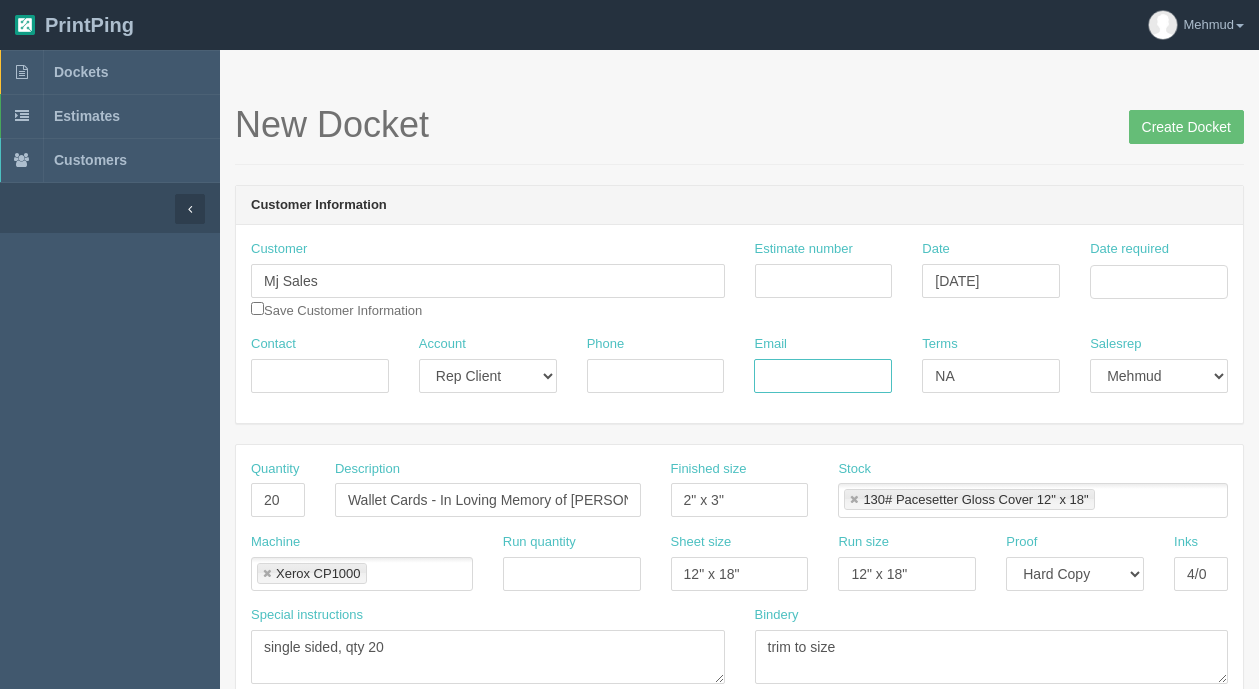 type 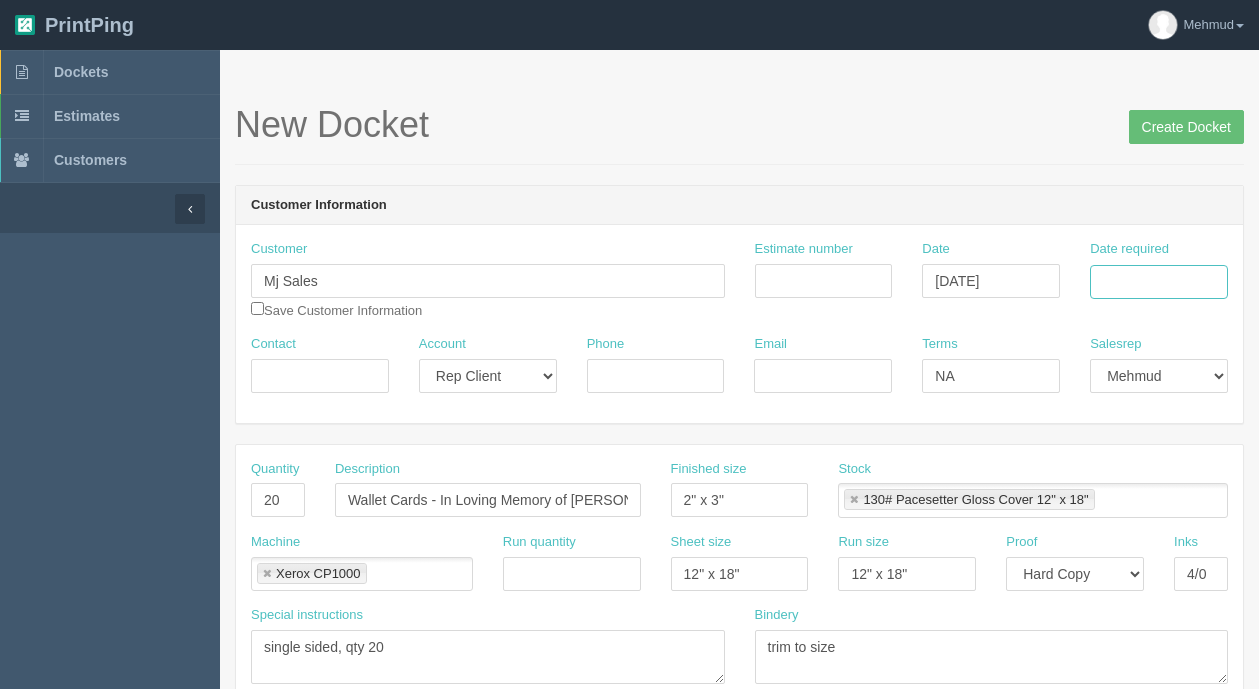 click on "Date required" at bounding box center (1159, 282) 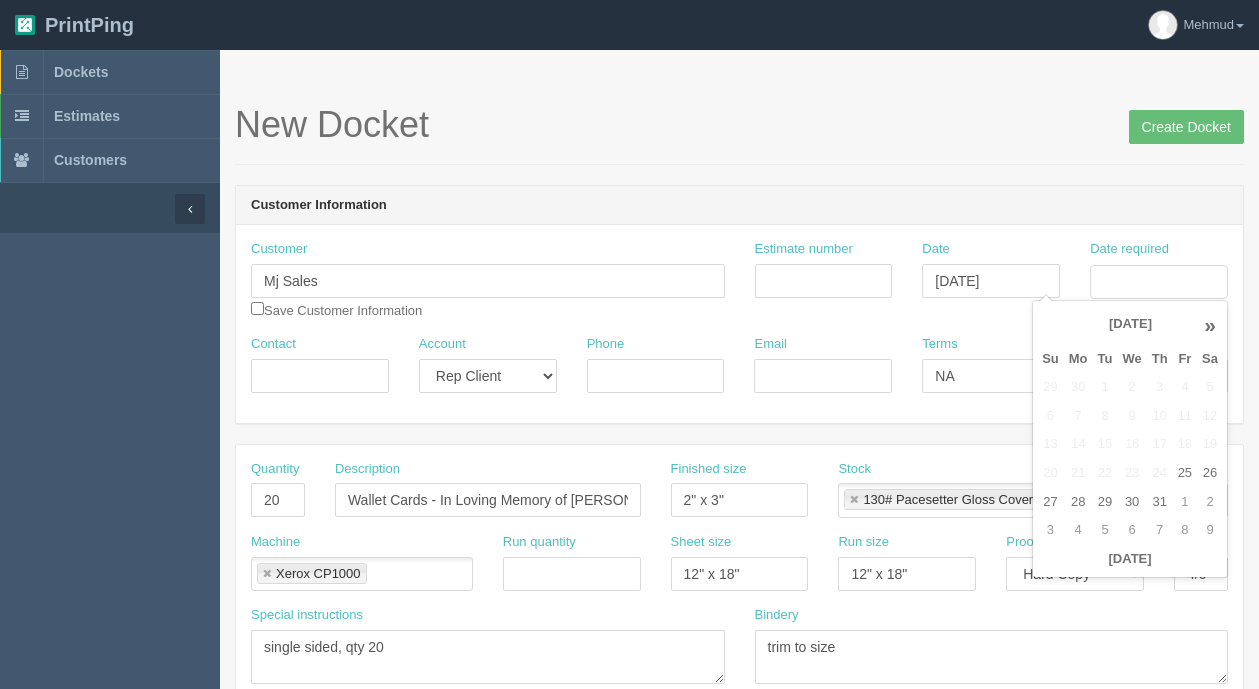 click on "31" at bounding box center [1160, 502] 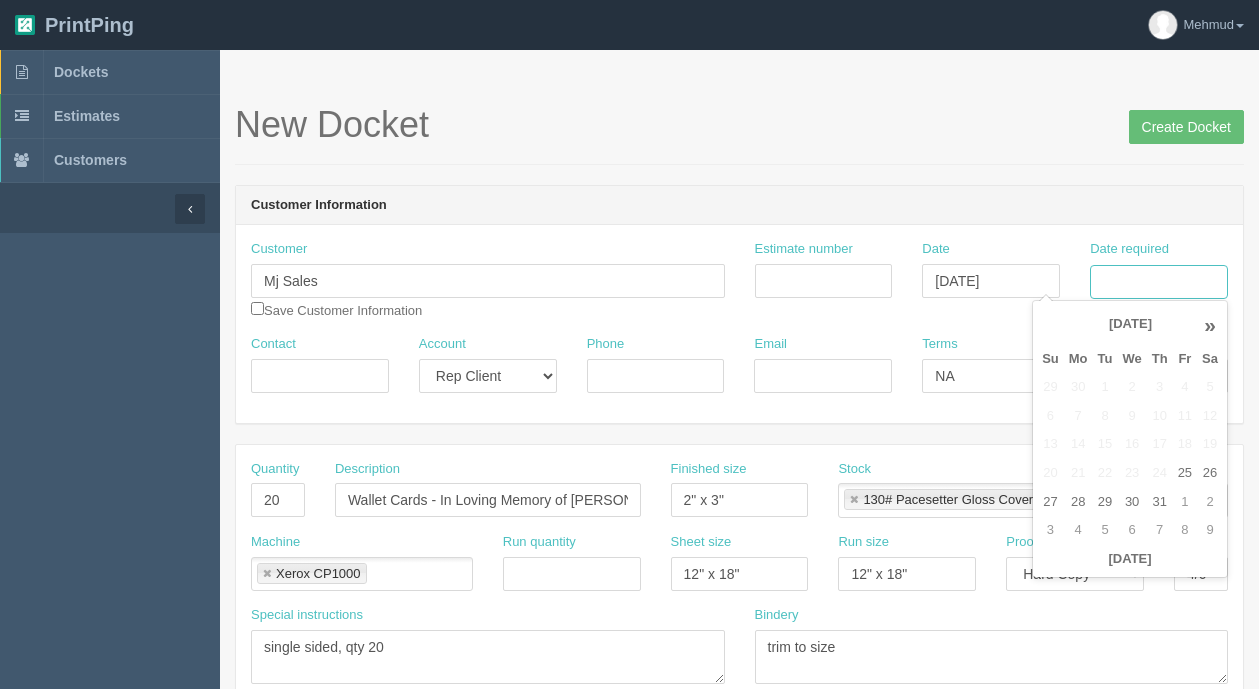 type on "[DATE]" 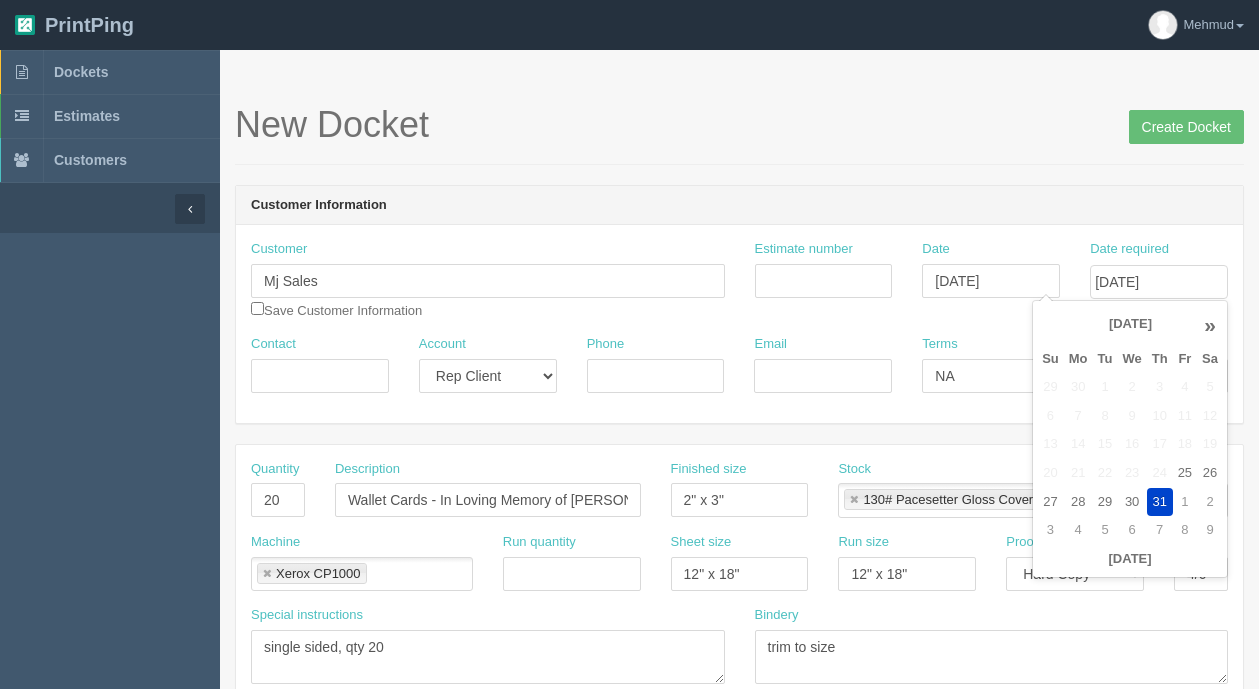 click on "Estimate number" at bounding box center (824, 269) 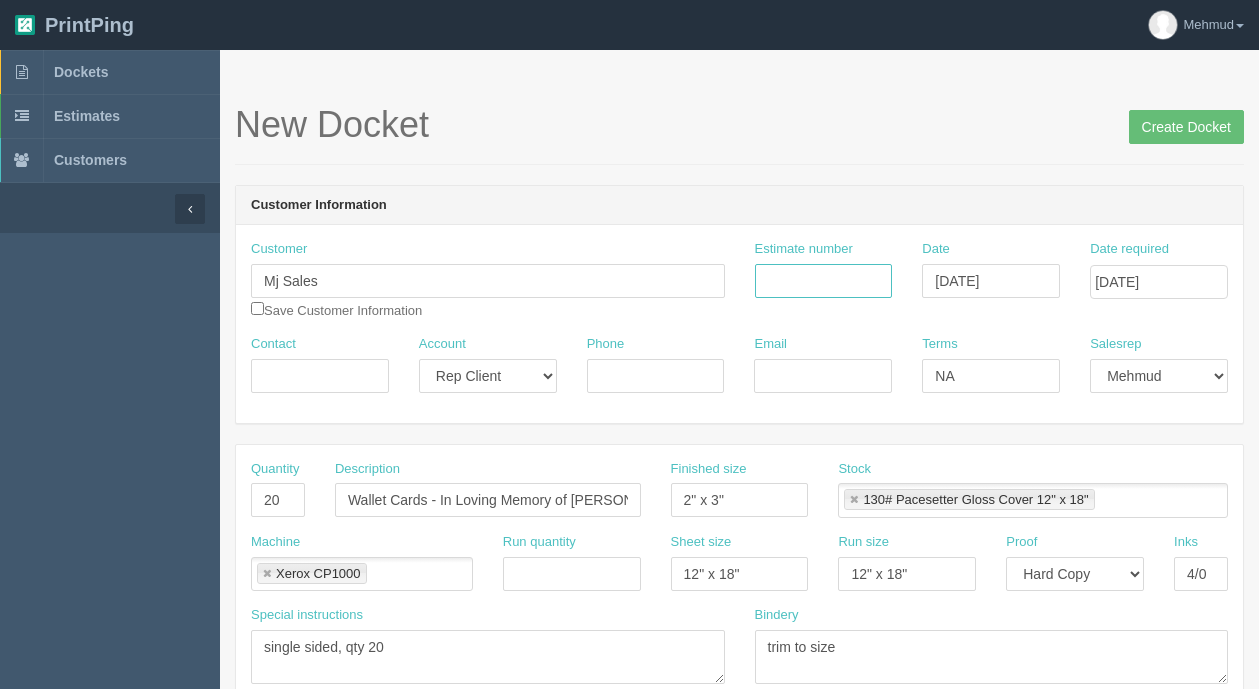 click on "Estimate number" at bounding box center [824, 281] 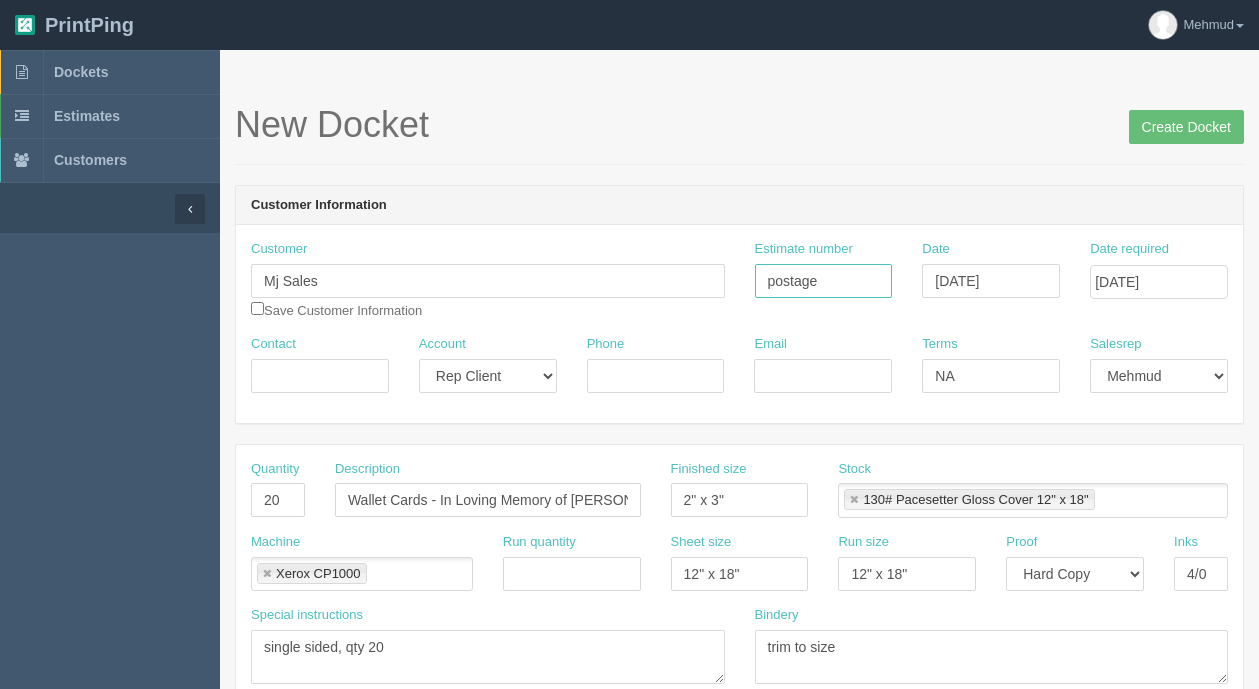 type on "postage" 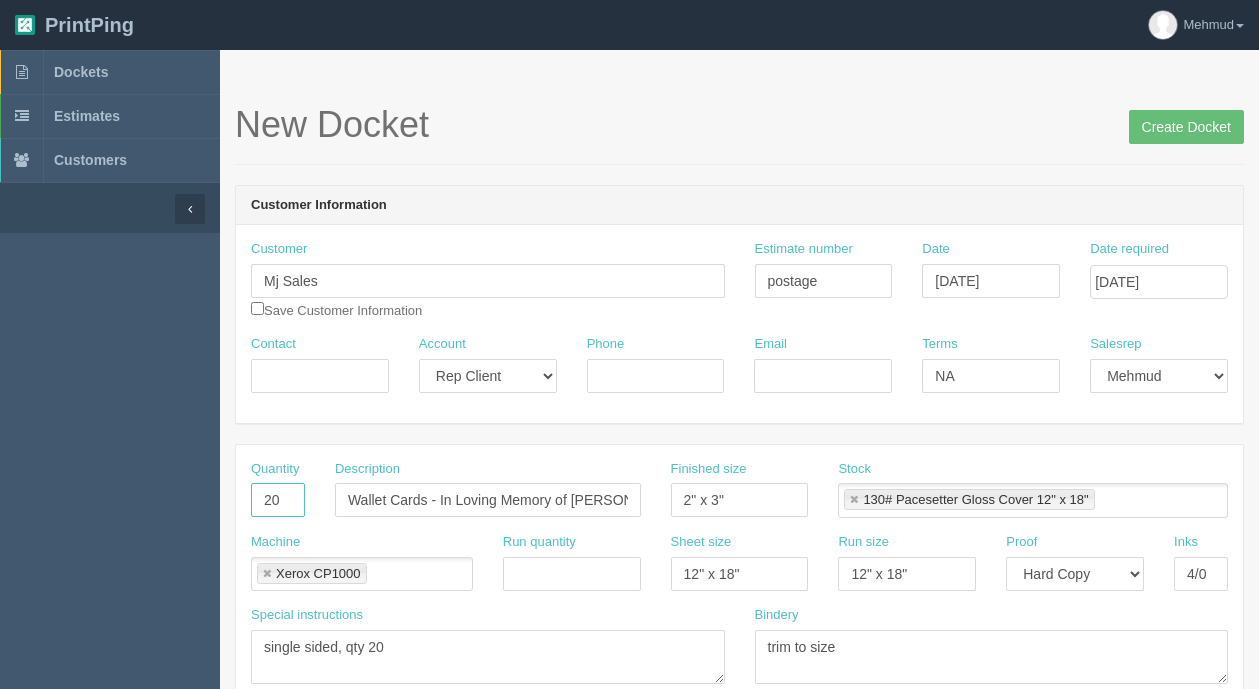 drag, startPoint x: 281, startPoint y: 500, endPoint x: 197, endPoint y: 479, distance: 86.58522 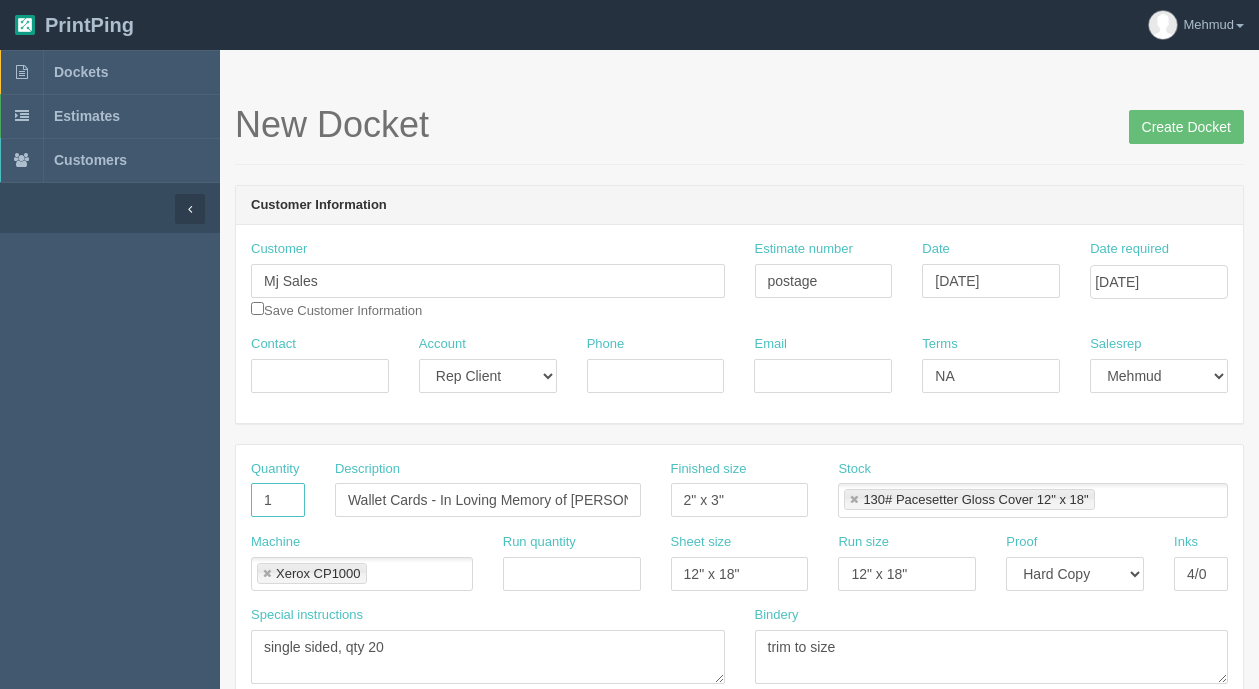 type on "1" 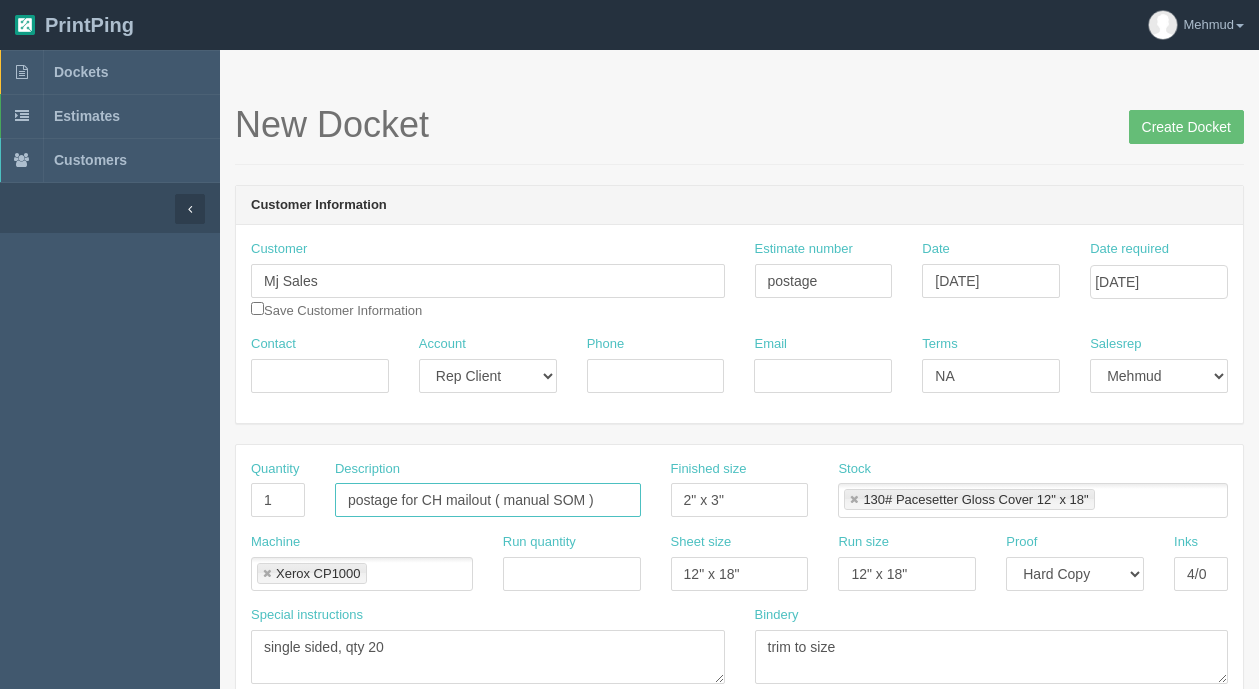 type on "postage for CH mailout ( manual SOM )" 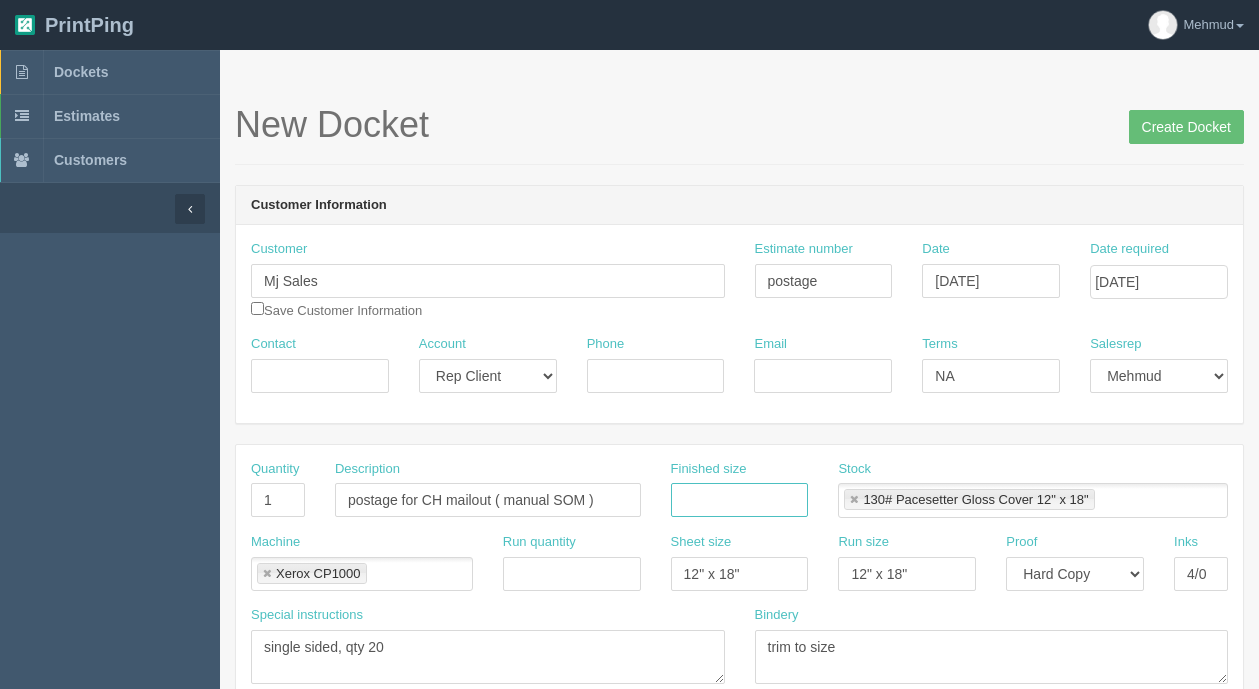 type 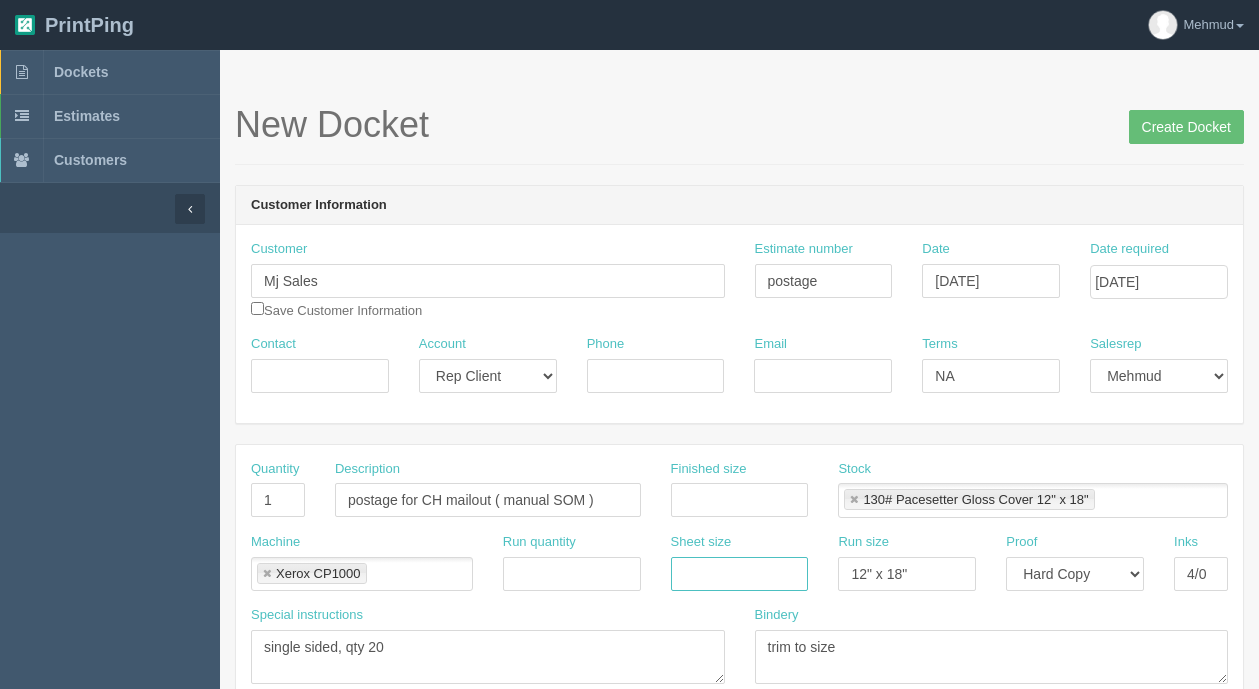 type 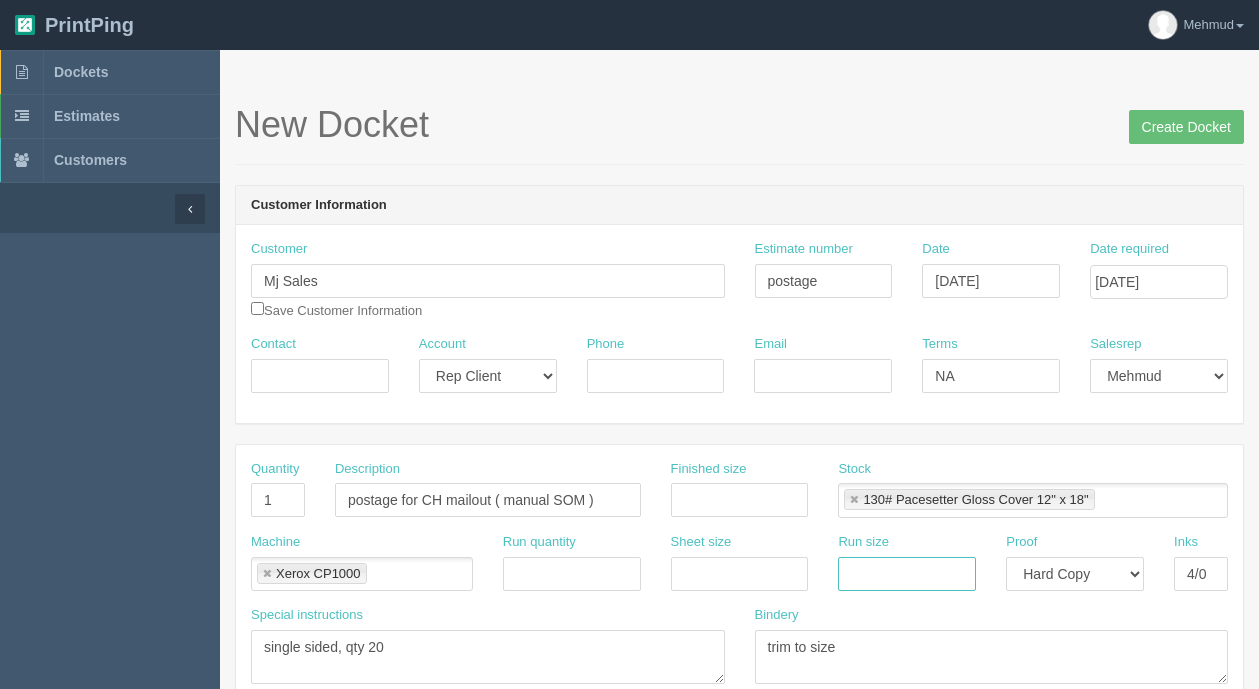 type 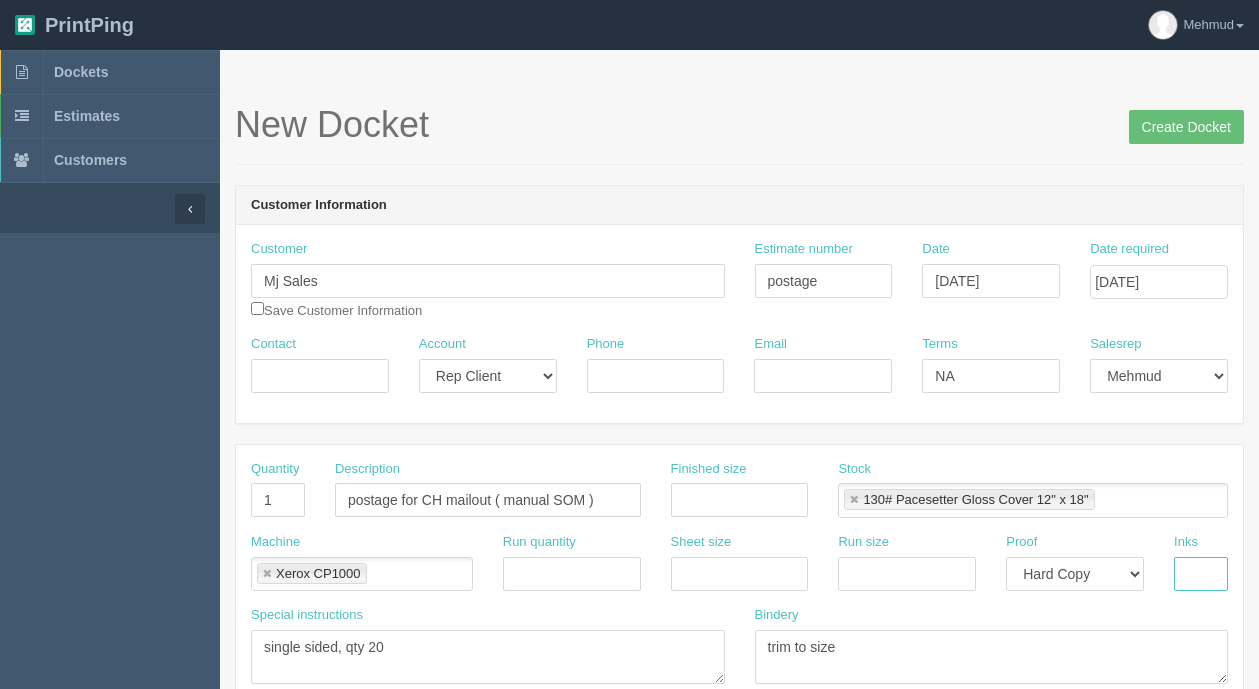 type 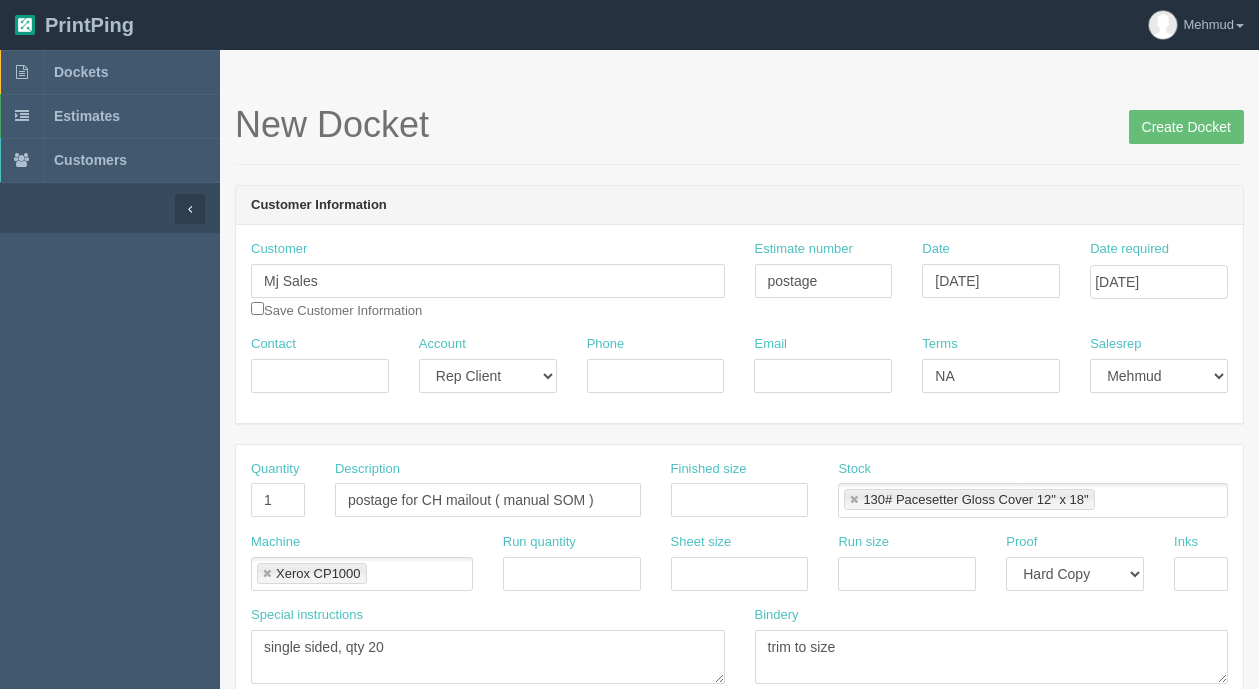 scroll, scrollTop: 395, scrollLeft: 0, axis: vertical 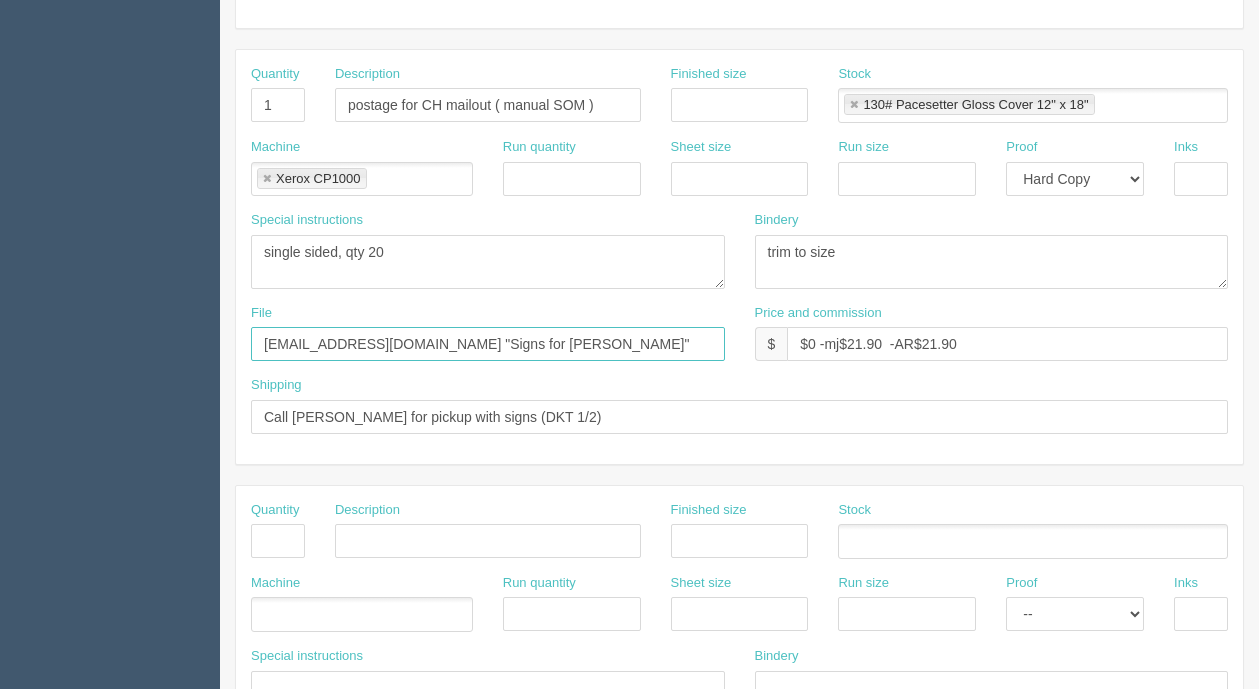 type 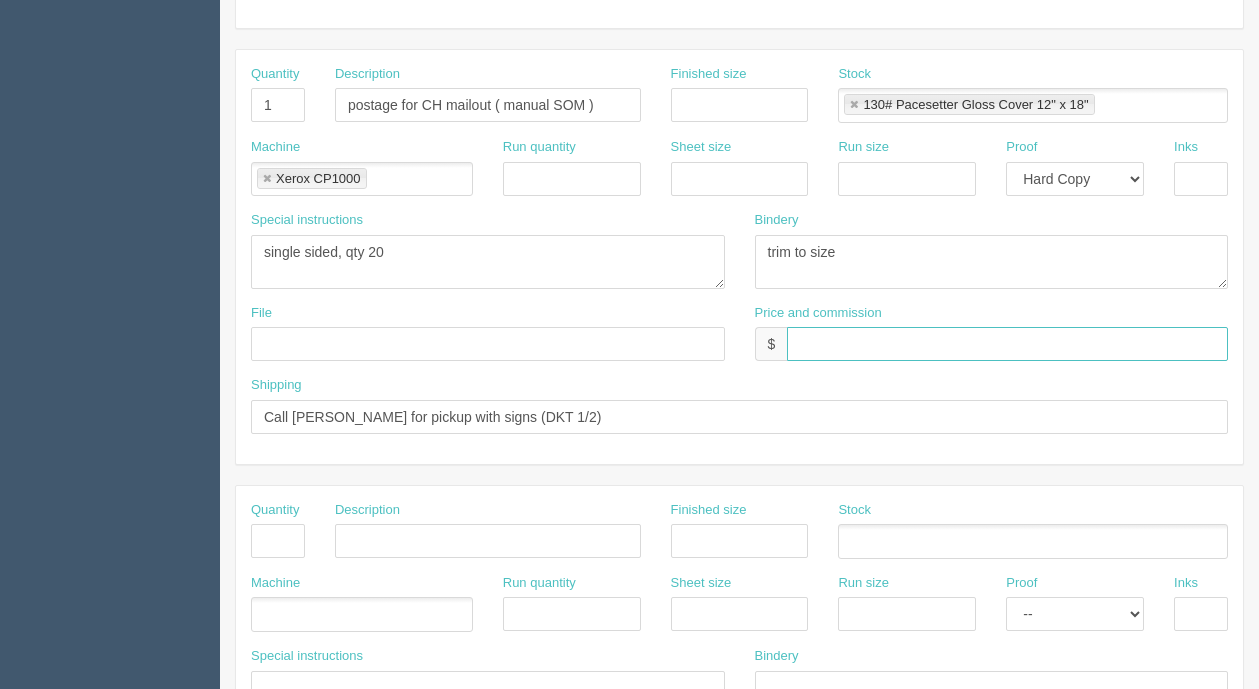 type 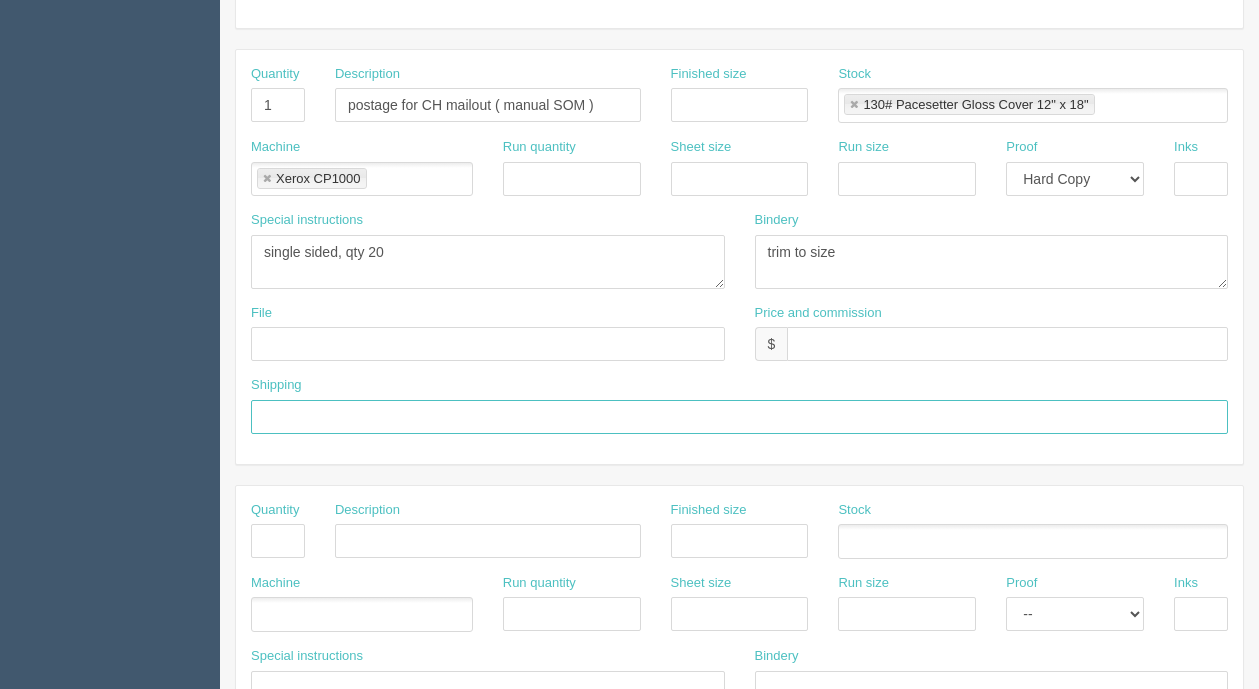 type 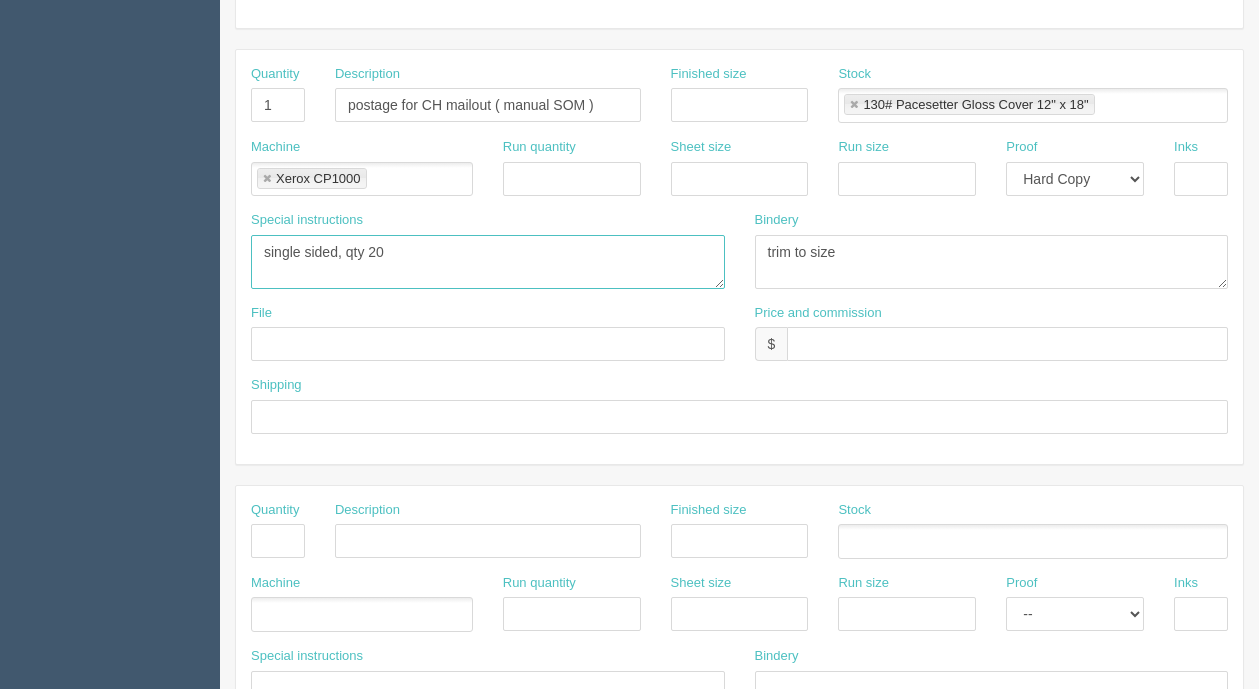 drag, startPoint x: 370, startPoint y: 244, endPoint x: -30, endPoint y: 235, distance: 400.10123 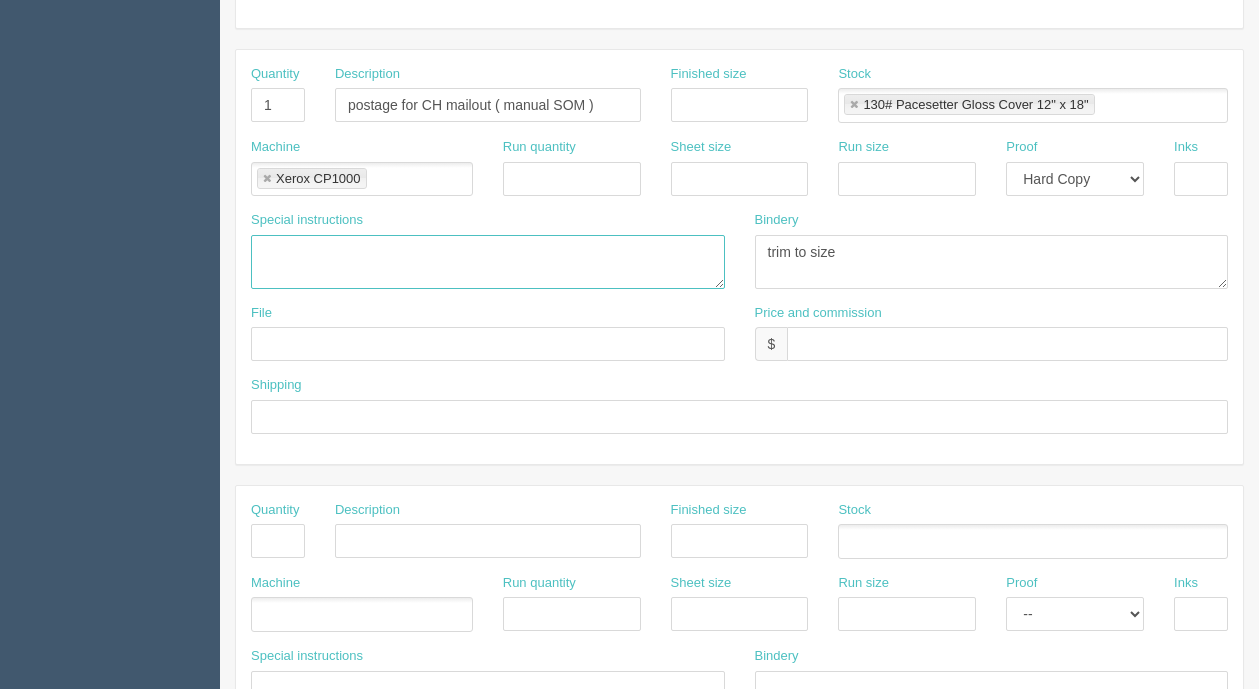 drag, startPoint x: 265, startPoint y: 178, endPoint x: 296, endPoint y: 263, distance: 90.47652 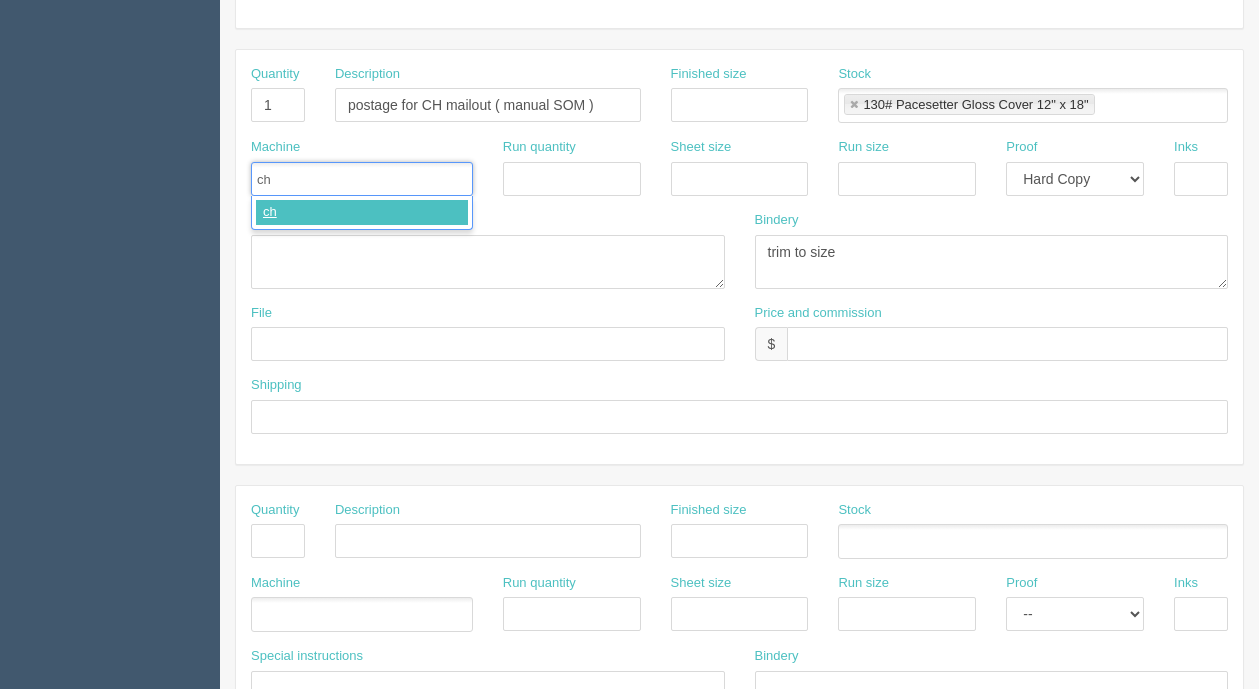 type on "c" 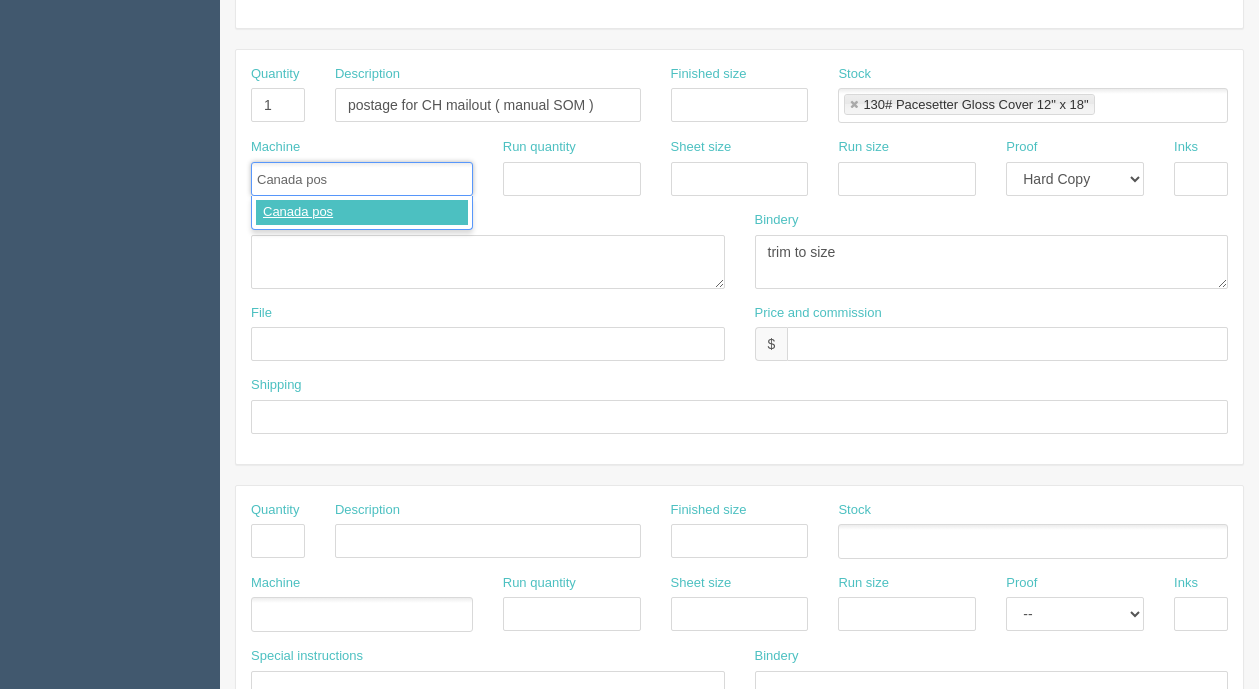 type on "Canada post" 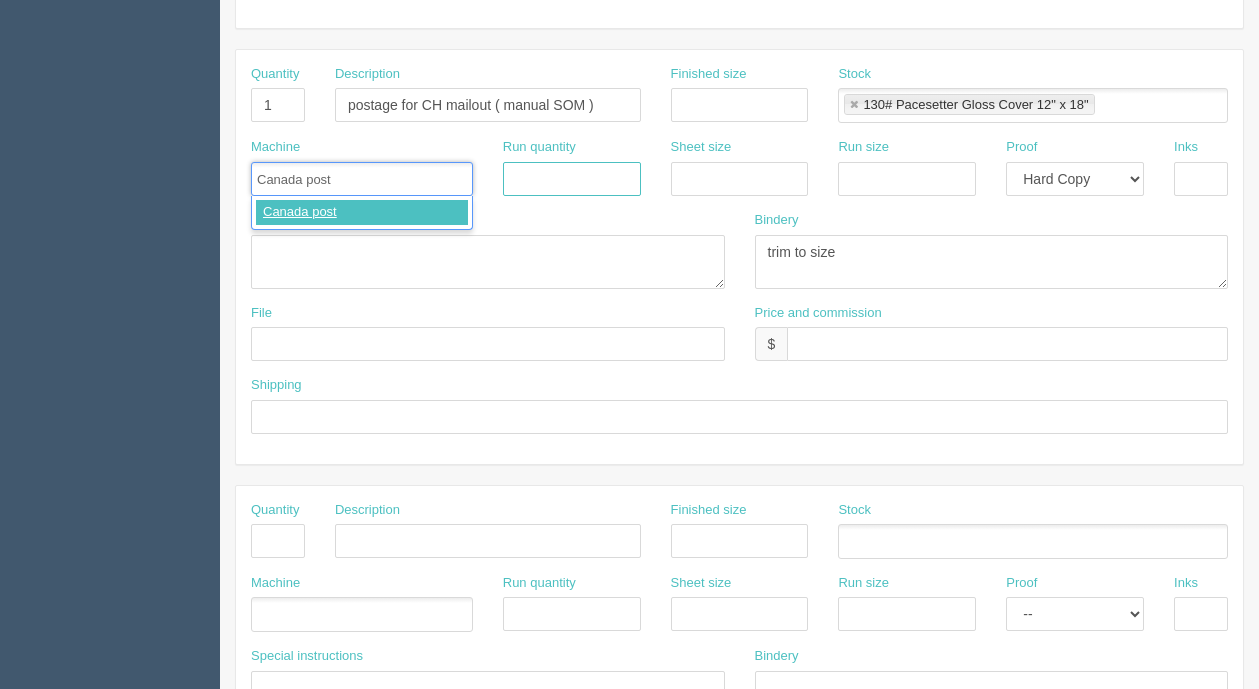 type 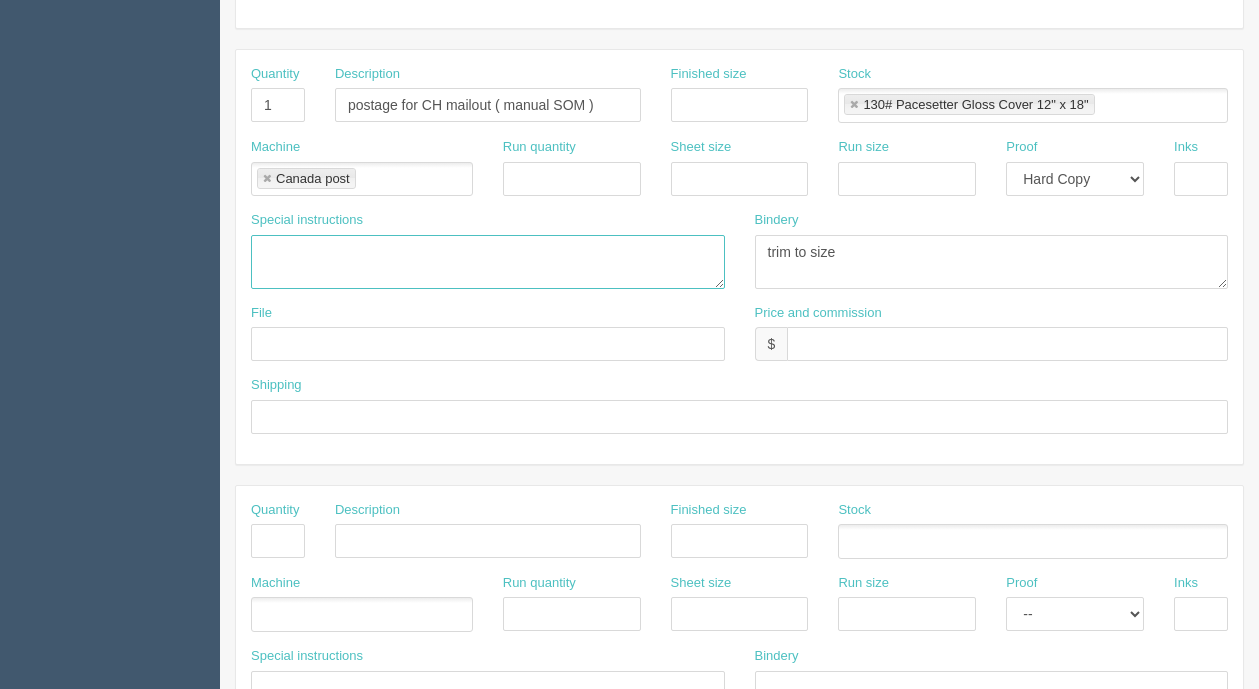 click on "single sided, qty 20" at bounding box center [488, 262] 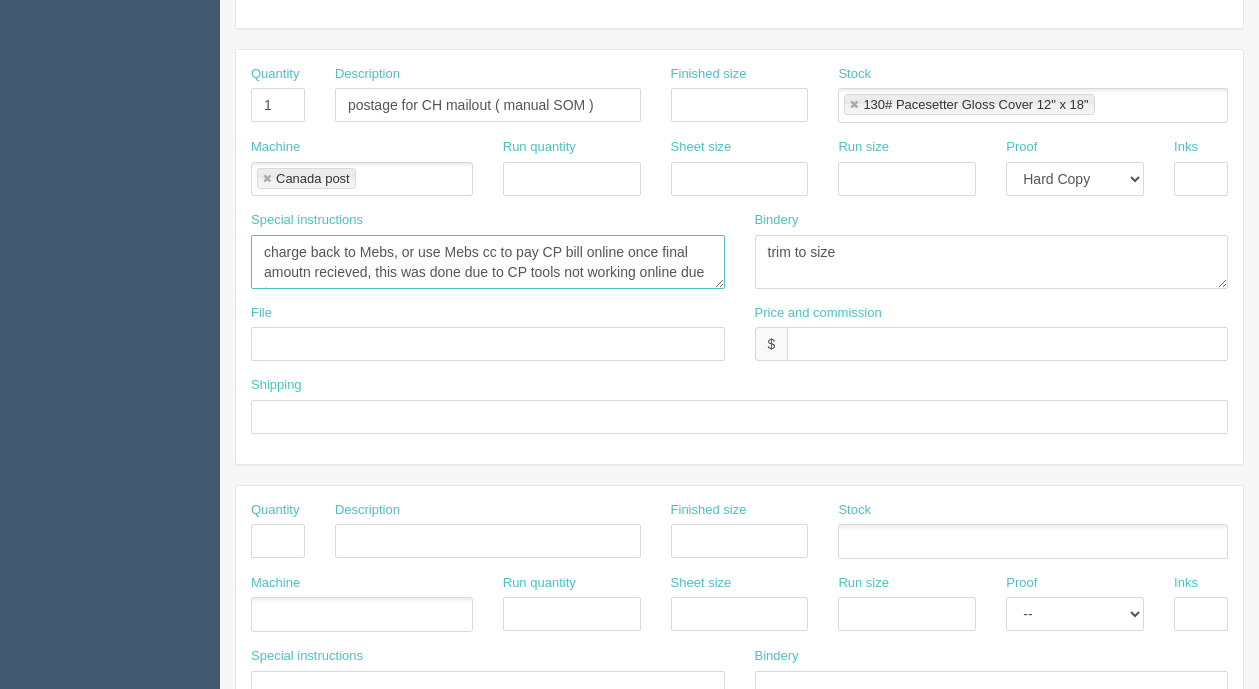 scroll, scrollTop: 12, scrollLeft: 0, axis: vertical 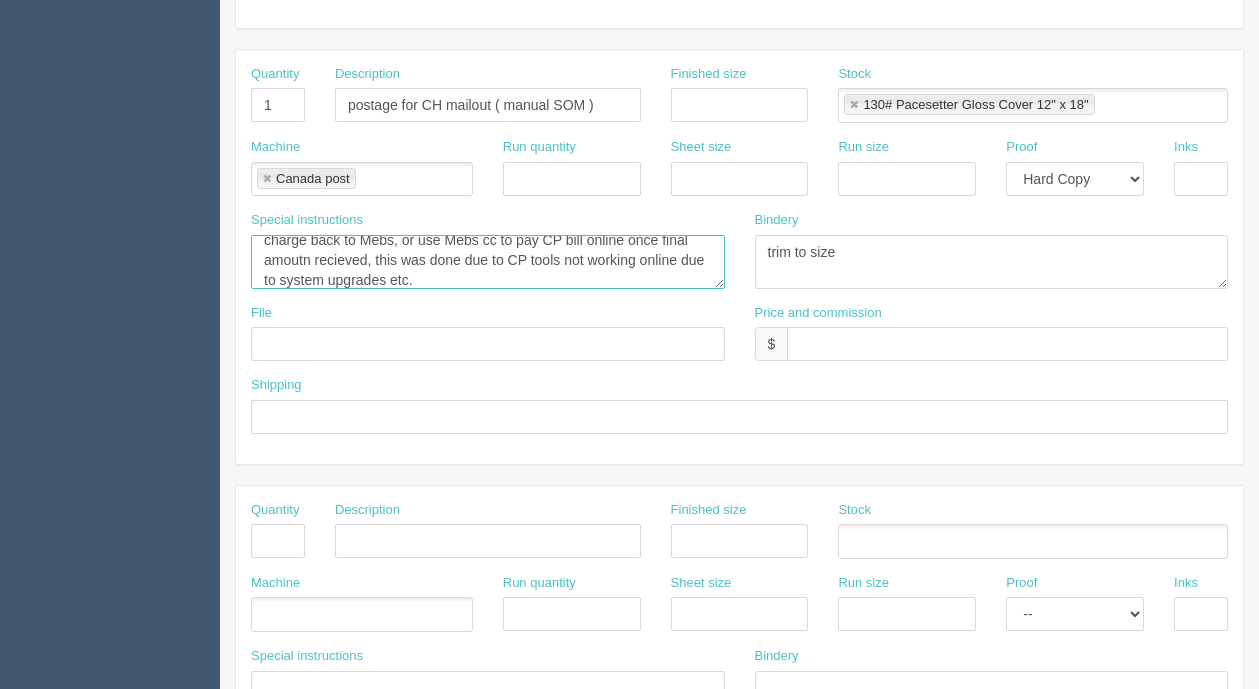 type on "charge back to Mebs, or use Mebs cc to pay CP bill online once final amoutn recieved, this was done due to CP tools not working online due to system upgrades etc." 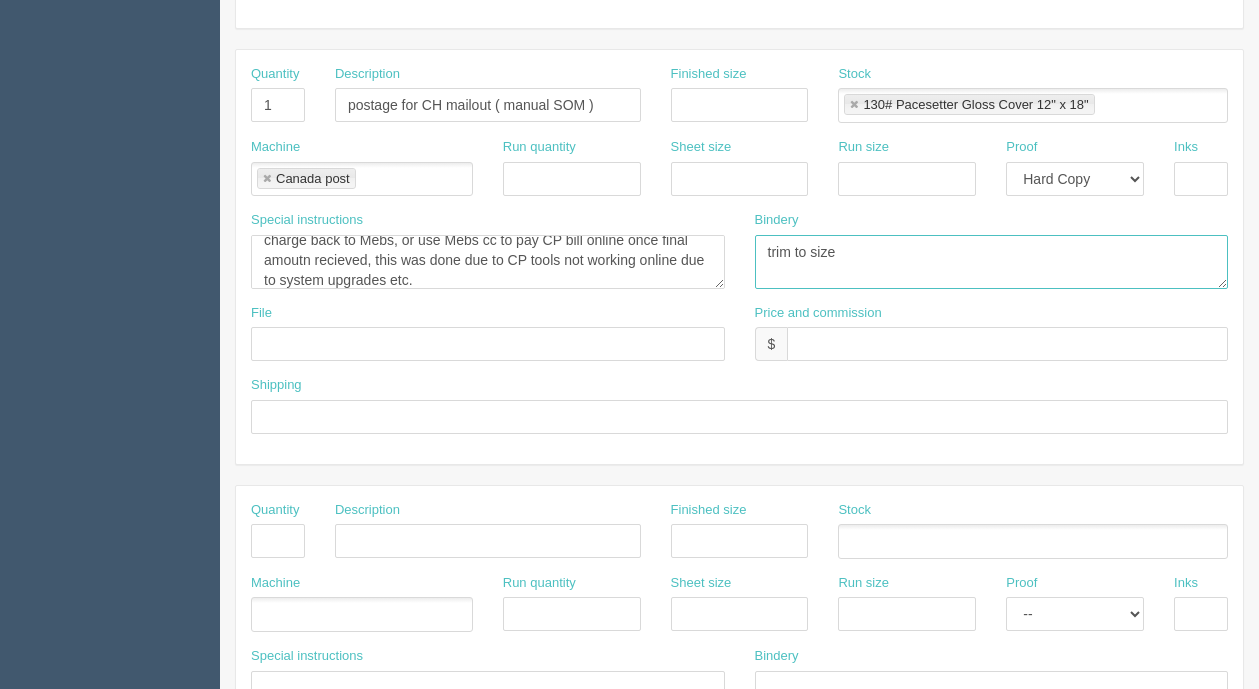 drag, startPoint x: 707, startPoint y: 244, endPoint x: 571, endPoint y: 235, distance: 136.29747 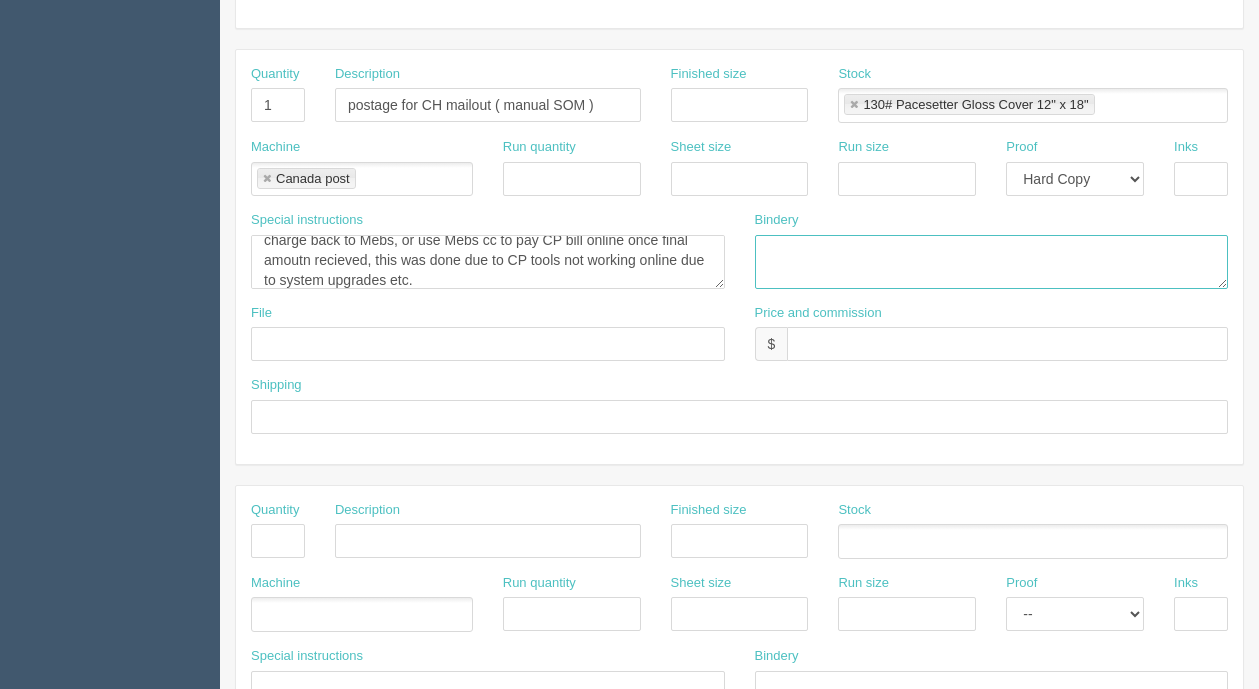 type 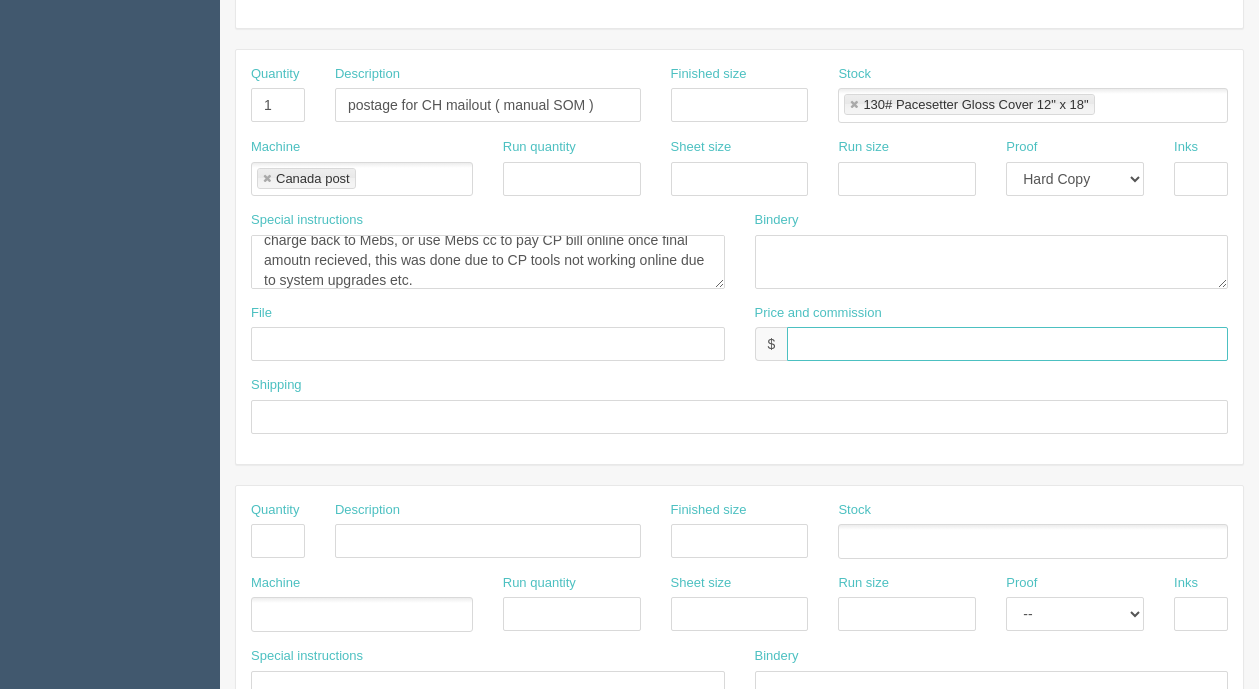 click at bounding box center (1007, 344) 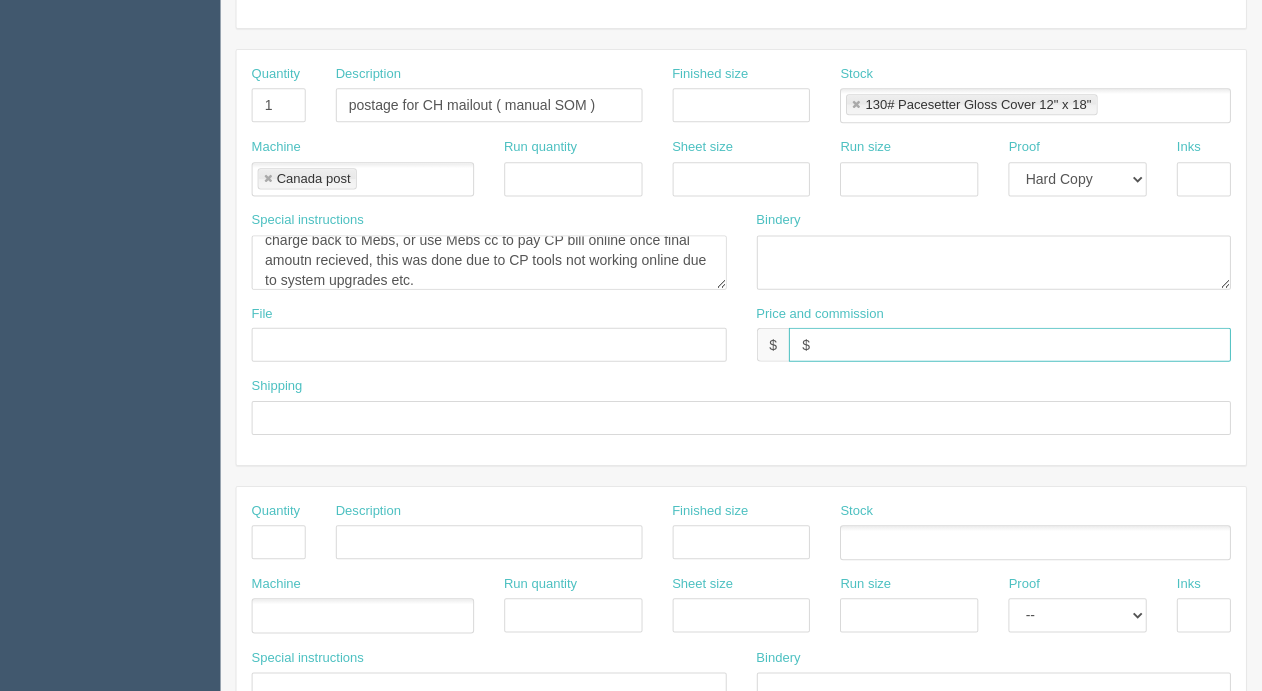 scroll, scrollTop: 395, scrollLeft: 0, axis: vertical 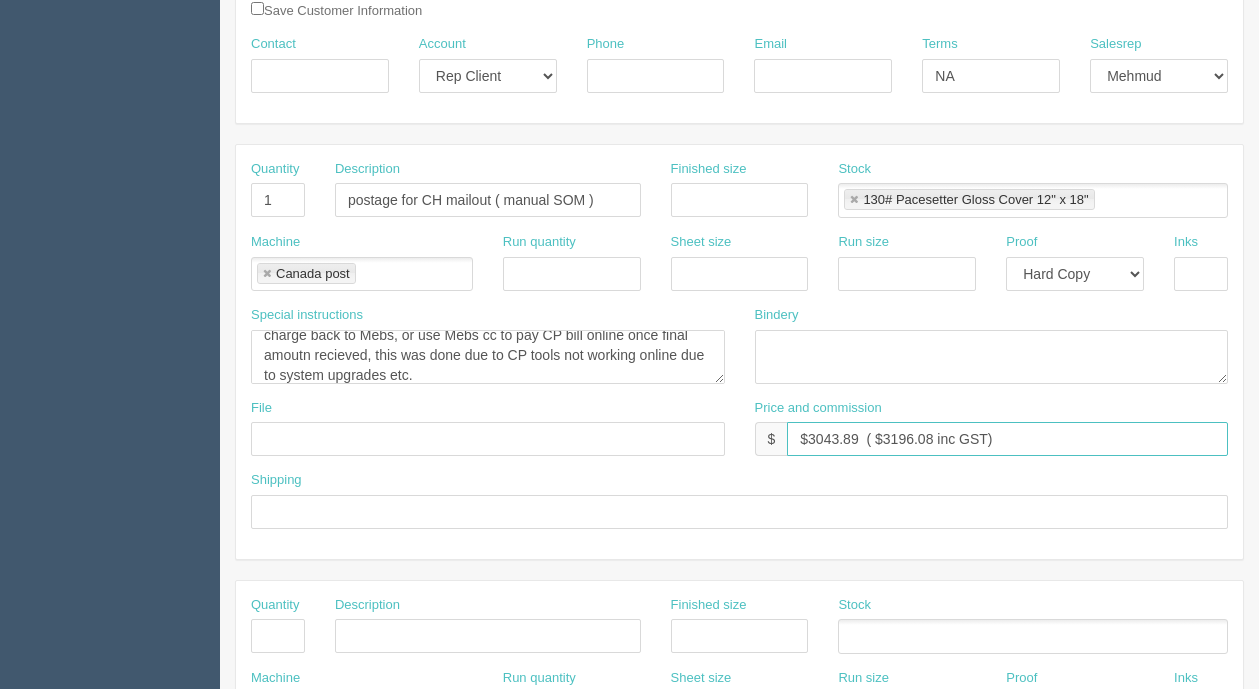 type on "$3043.89  ( $3196.08 inc GST)" 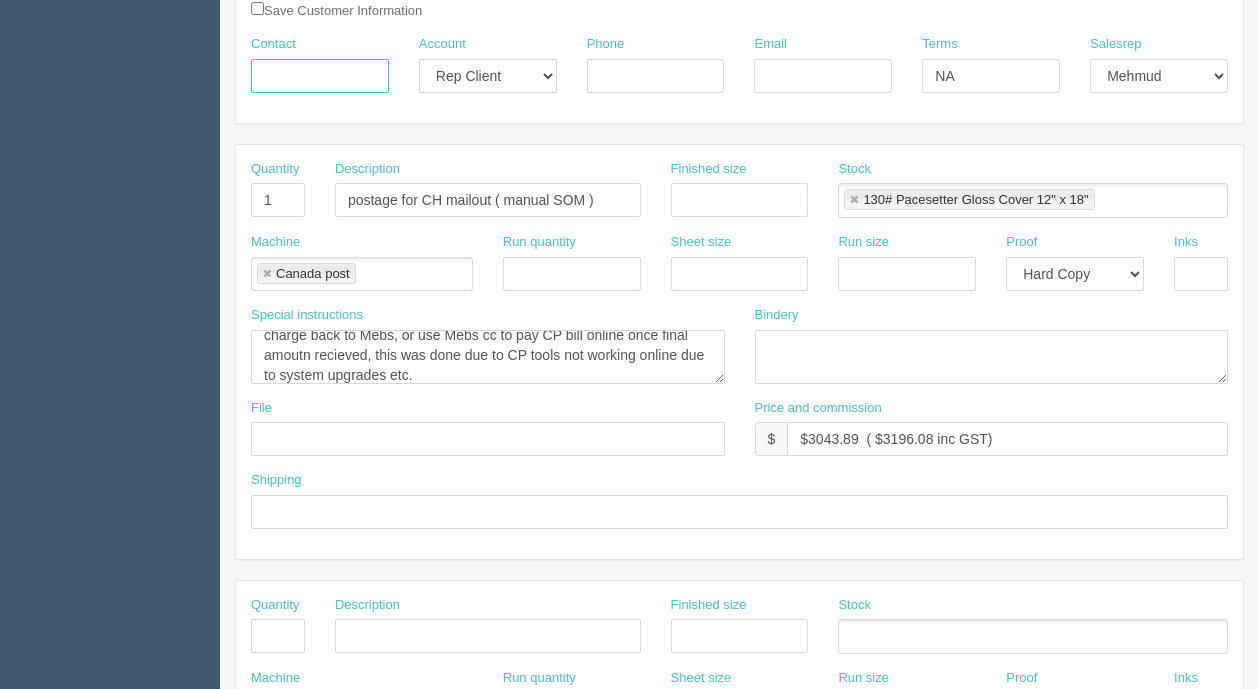 click on "Contact" at bounding box center [320, 76] 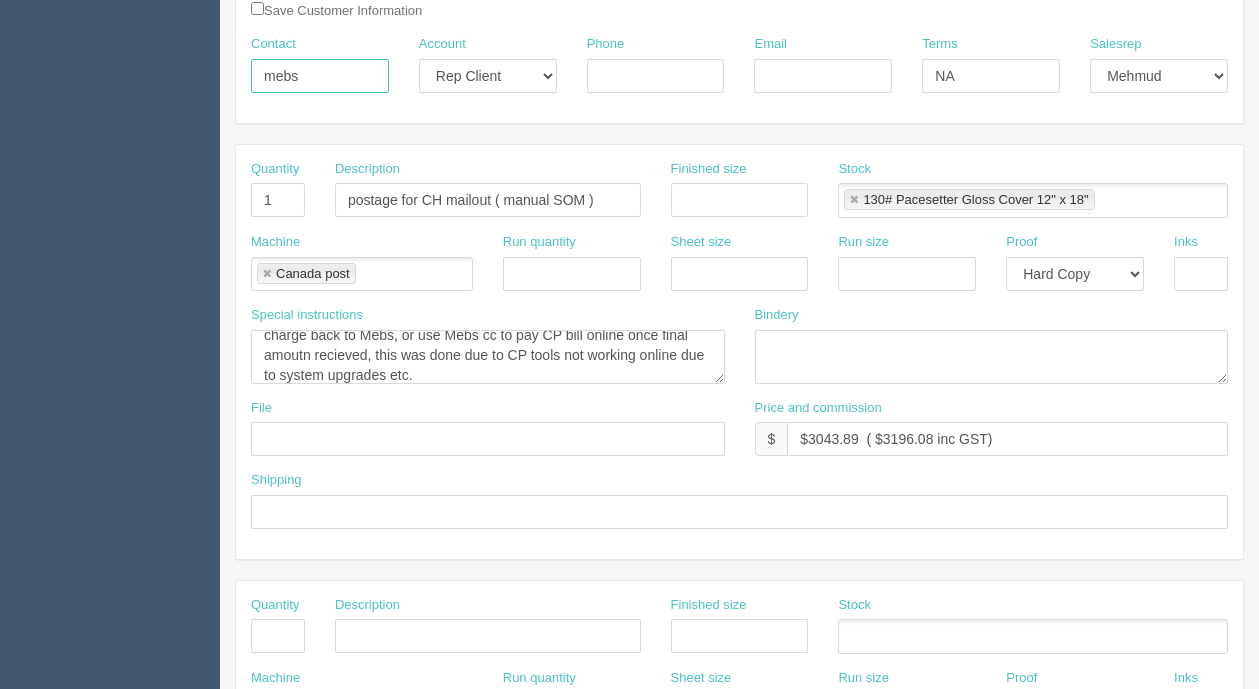 scroll, scrollTop: 0, scrollLeft: 0, axis: both 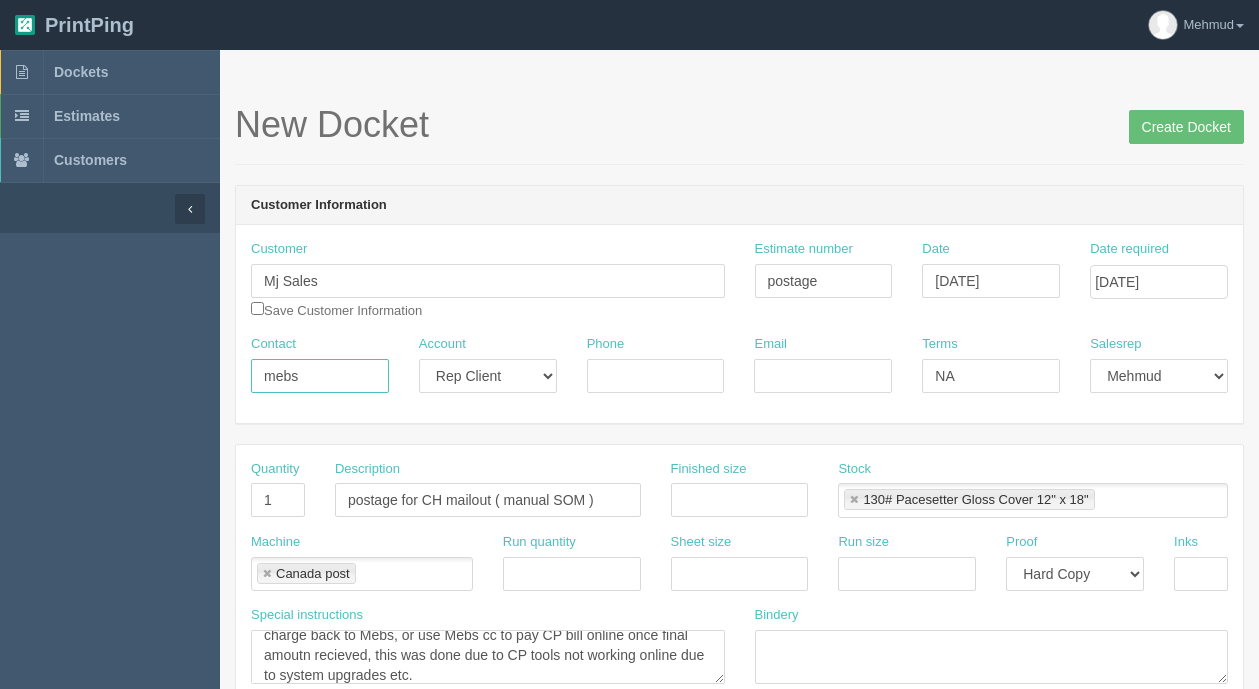 type on "mebs" 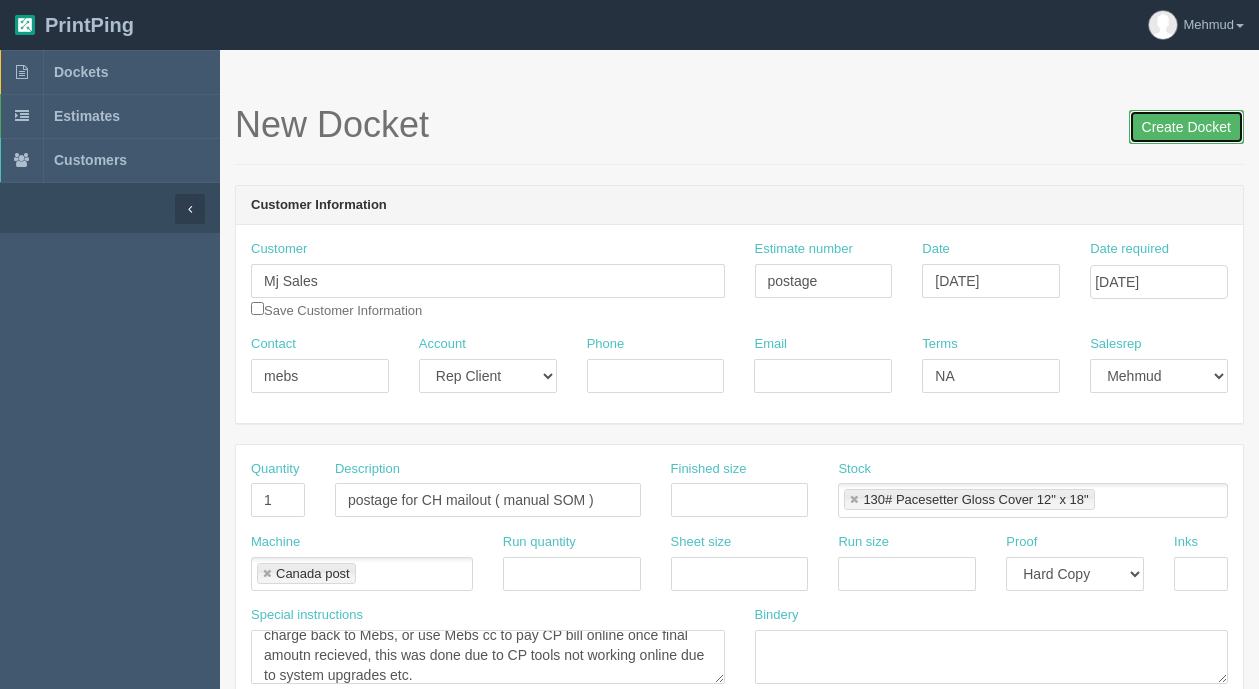 click on "Create Docket" at bounding box center [1186, 127] 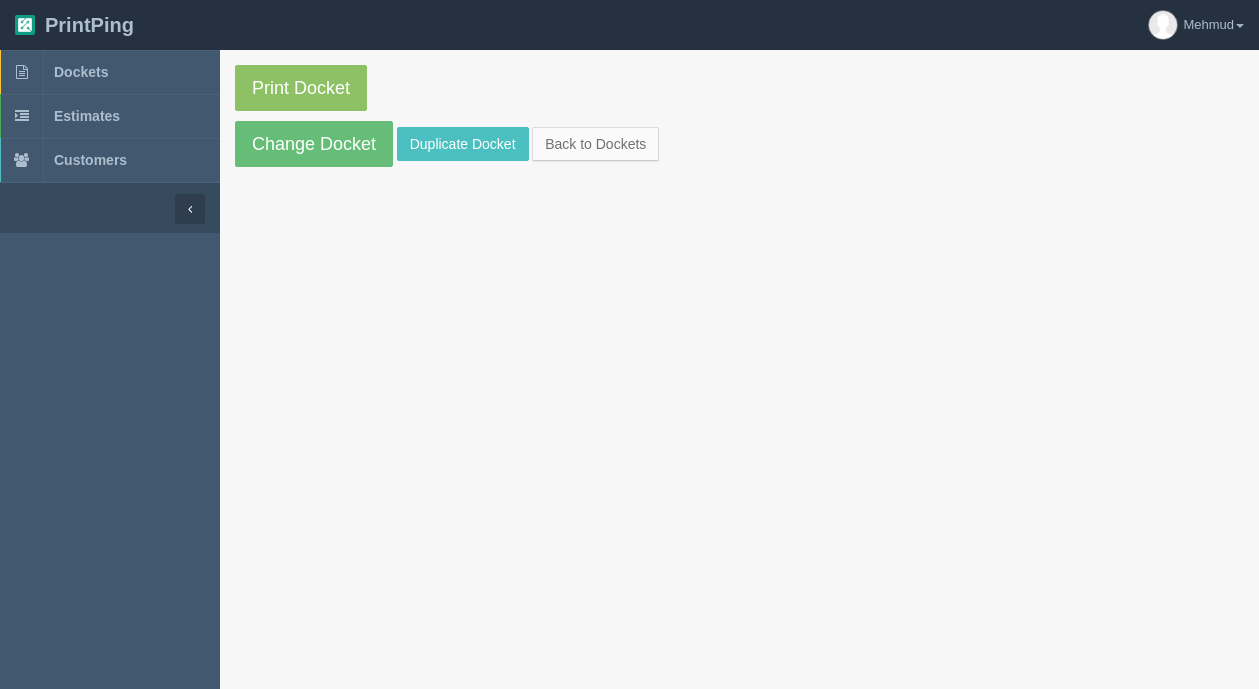 scroll, scrollTop: 0, scrollLeft: 0, axis: both 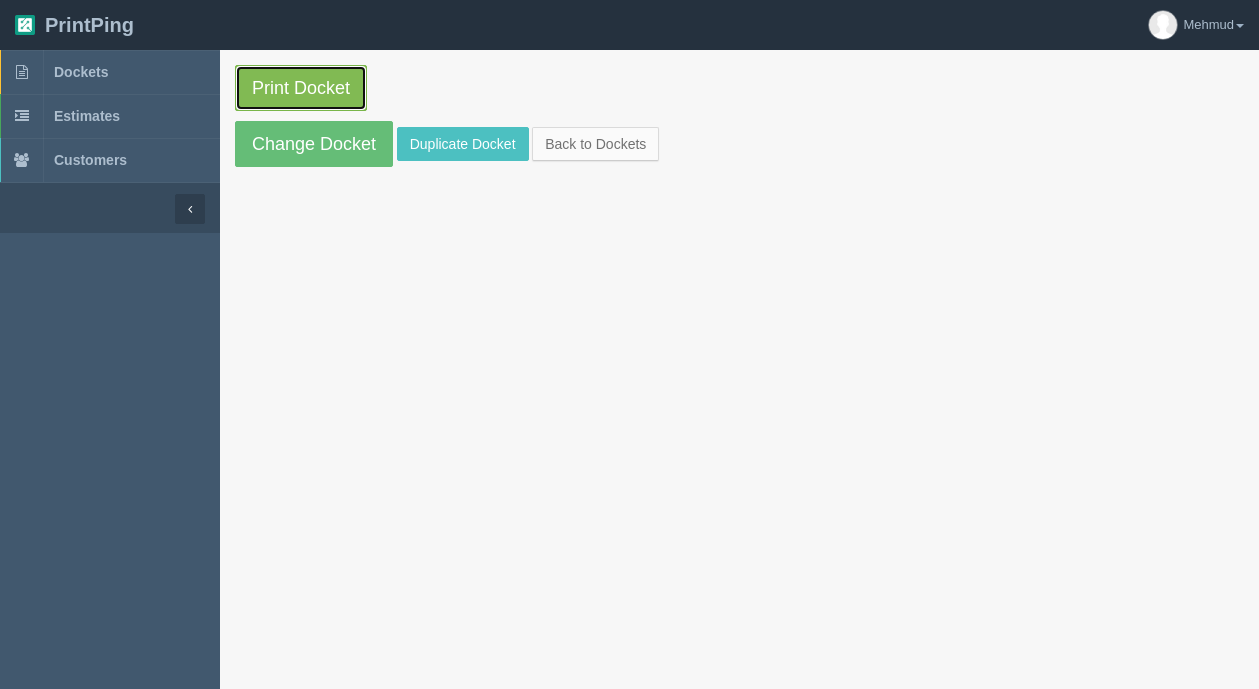 click on "Print Docket" at bounding box center (301, 88) 